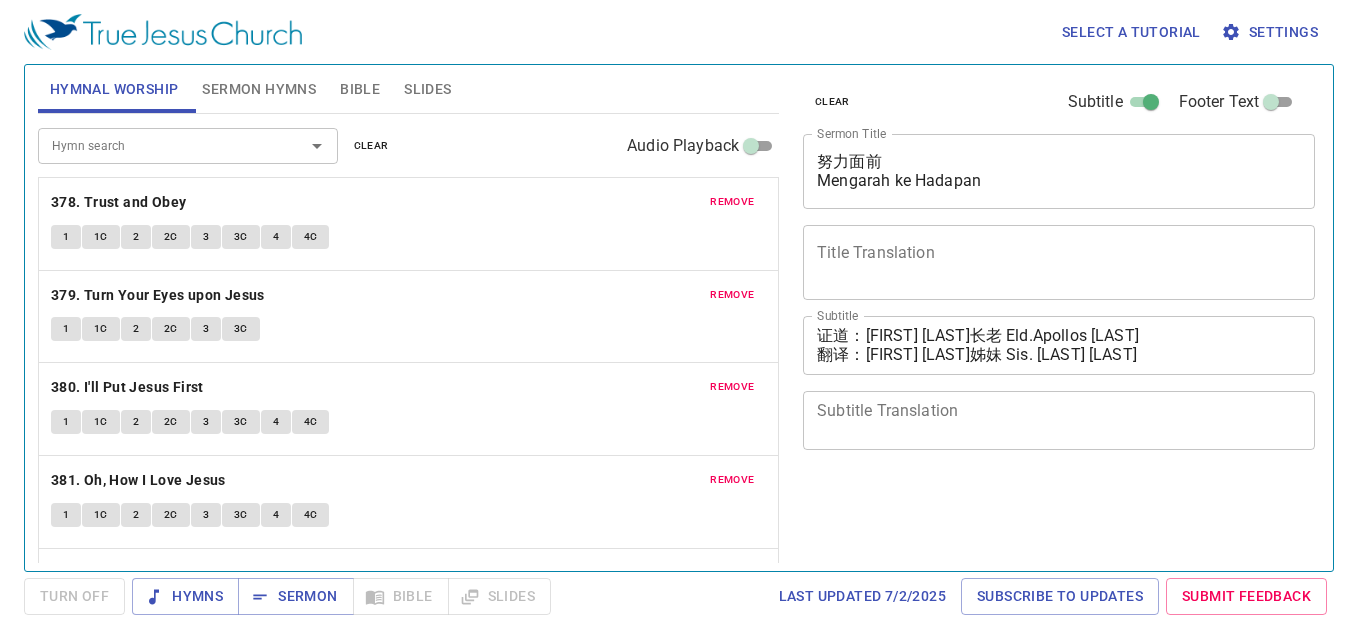 scroll, scrollTop: 0, scrollLeft: 0, axis: both 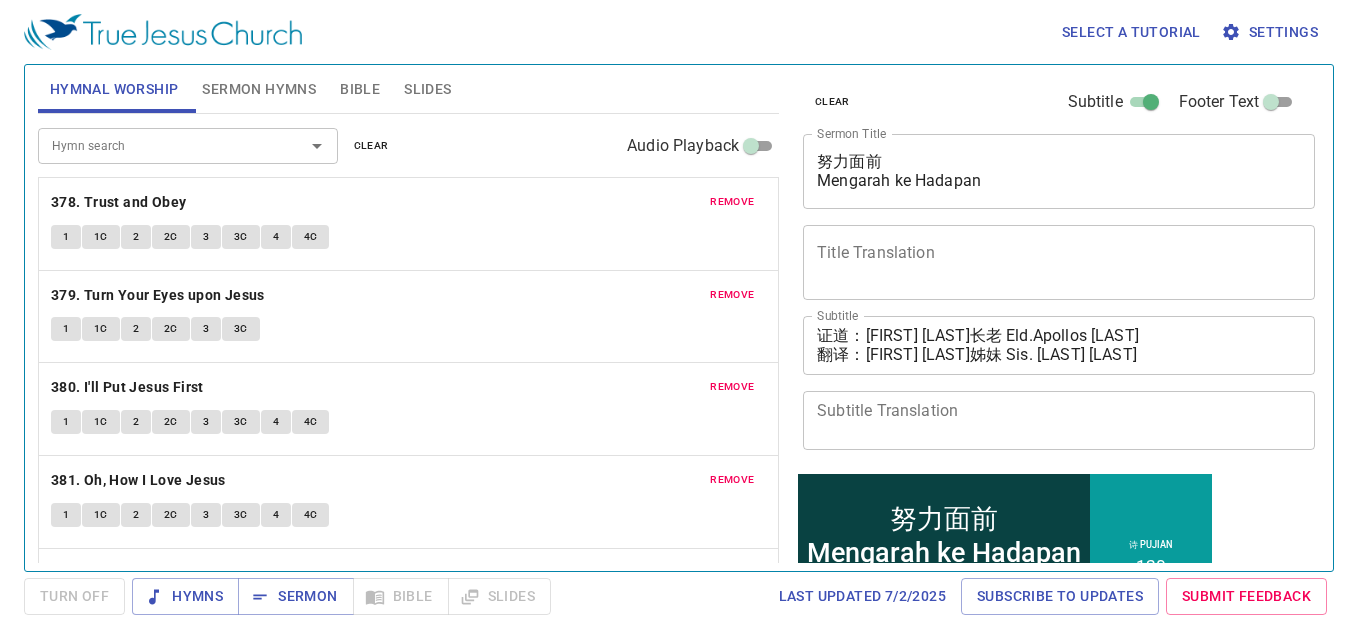 click on "Settings" at bounding box center [1271, 32] 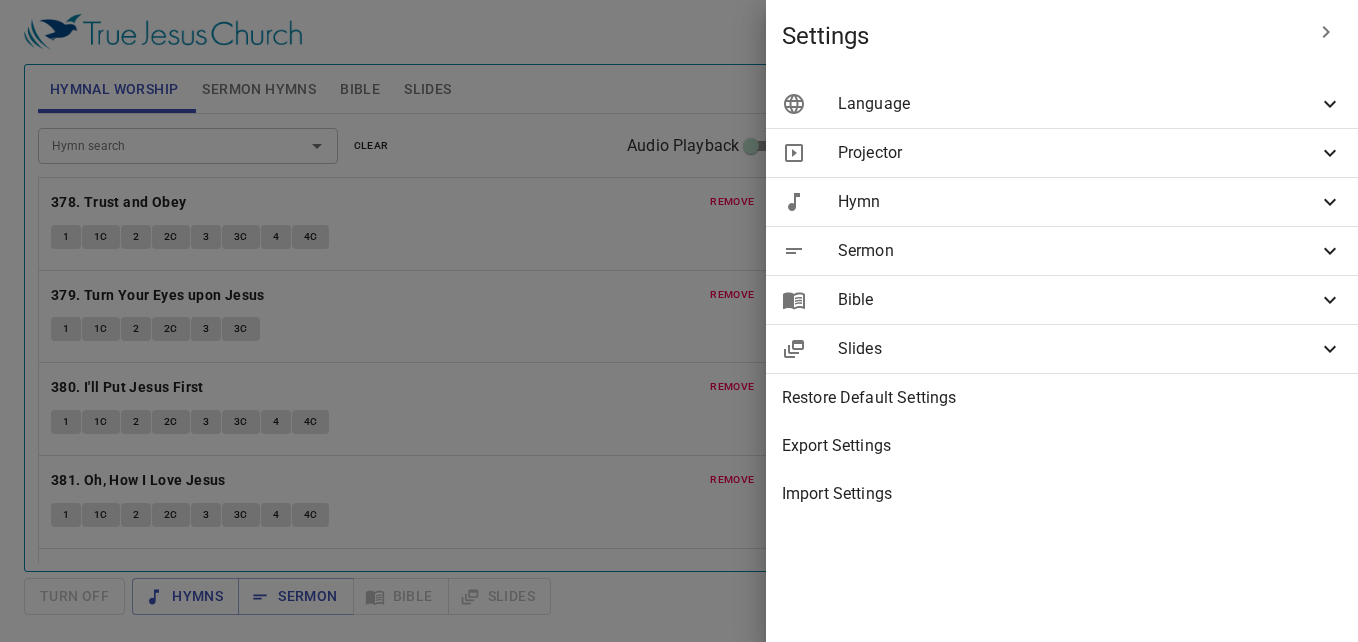 click on "Language" at bounding box center [1078, 104] 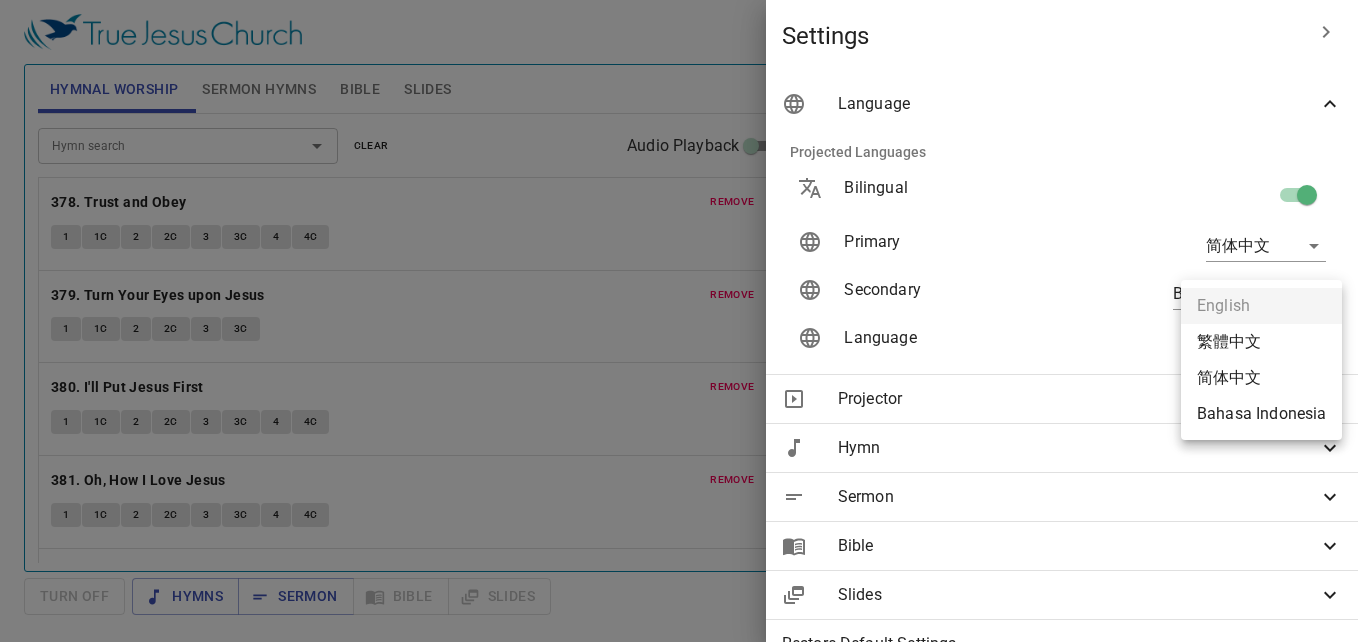 click on "Select a tutorial Settings Hymnal Worship Sermon Hymns Bible Slides Hymn search Hymn search   clear Audio Playback remove 378. Trust and Obey   1 1C 2 2C 3 3C 4 4C remove 379. Turn Your Eyes upon Jesus   1 1C 2 2C 3 3C remove 380. I'll Put Jesus First   1 1C 2 2C 3 3C 4 4C remove 381. Oh, How I Love Jesus   1 1C 2 2C 3 3C 4 4C remove 383. Some Day!   1 2 3 Hymn search Hymn search   clear Audio Playback remove 130. The Holy Sabbath Day   1 2 3 4 remove 184. Grace! 'Tis a Charming Sound   1 2 3 Genesis 1 Bible Reference (Ctrl + /) Bible Reference (Ctrl + /)   Verse History   Previous  (←, ↑)     Next  (→, ↓) Show 1 verse Show 2 verses Show 3 verses Show 4 verses Show 5 verses 1 ﻿起初 ，　神 创造 天 地 。   Pada mulanya  Allah  menciptakan  langit  dan bumi .  2 地 是 空虚 混沌 ，渊 面 黑暗 ；　神 的灵 运行 在水 面 上 。   Bumi  belum berbentuk  dan kosong ; gelap gulita  menutupi  samudera raya , dan Roh  Allah  melayang-layang  di atas  permukaan" at bounding box center [679, 321] 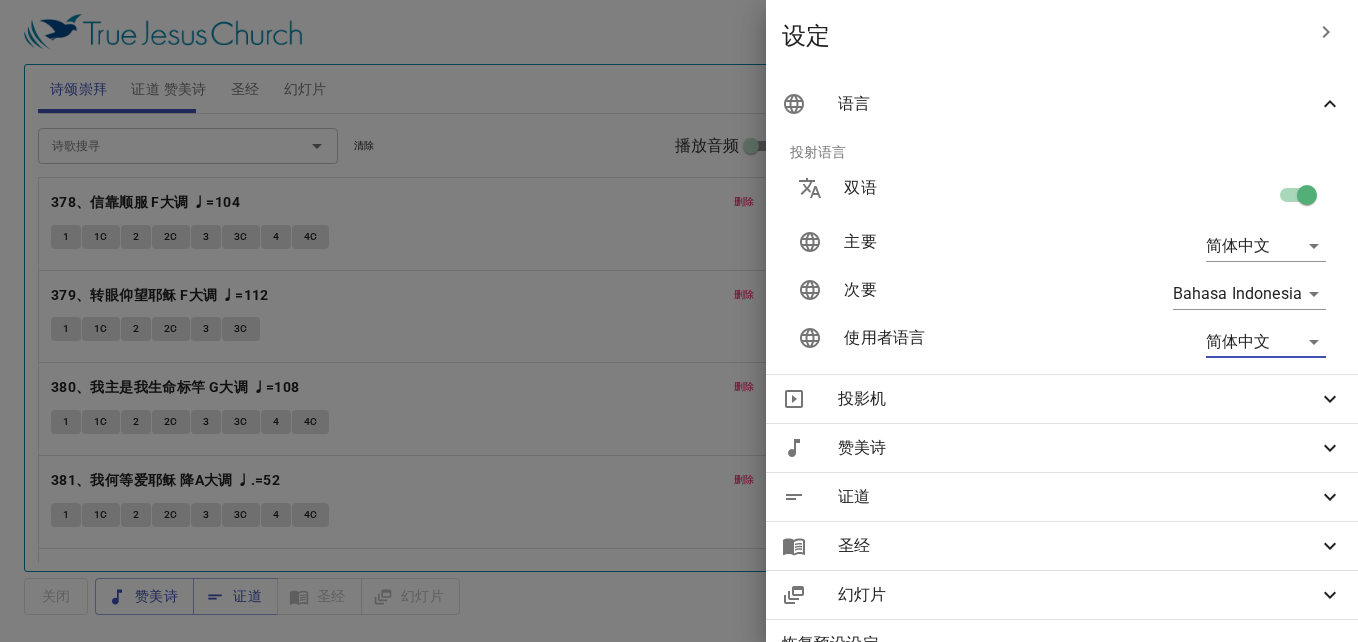 click at bounding box center (679, 321) 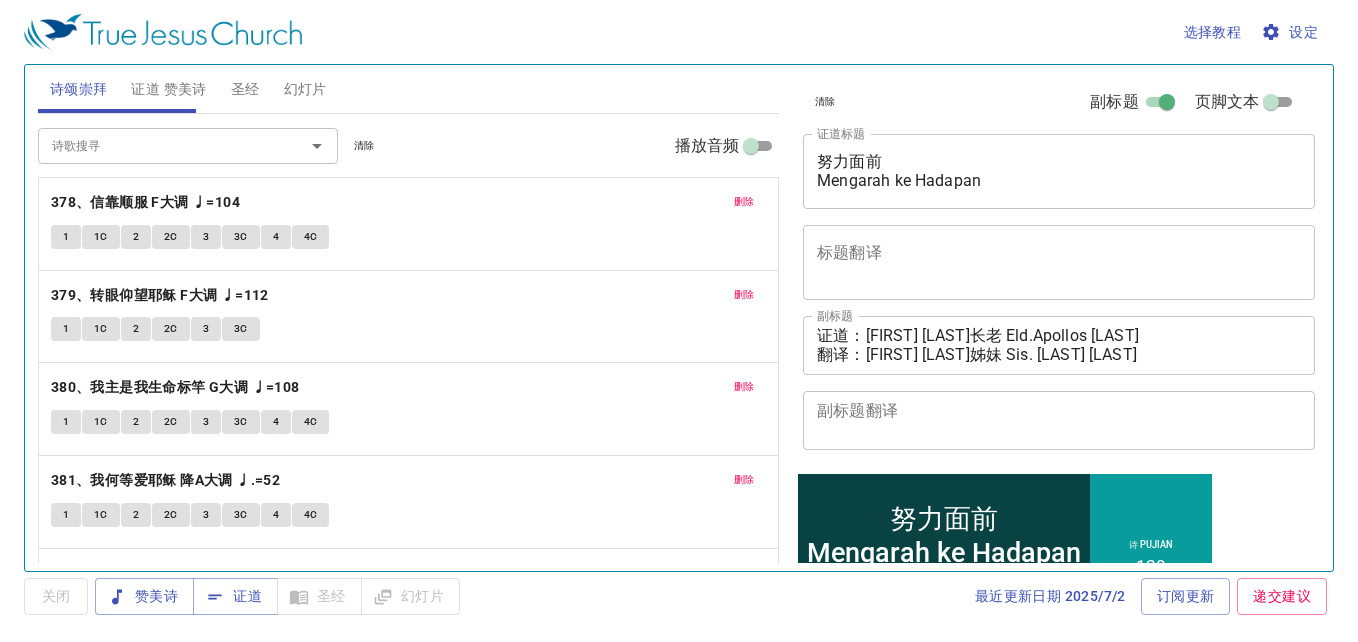 click on "删除" at bounding box center (744, 202) 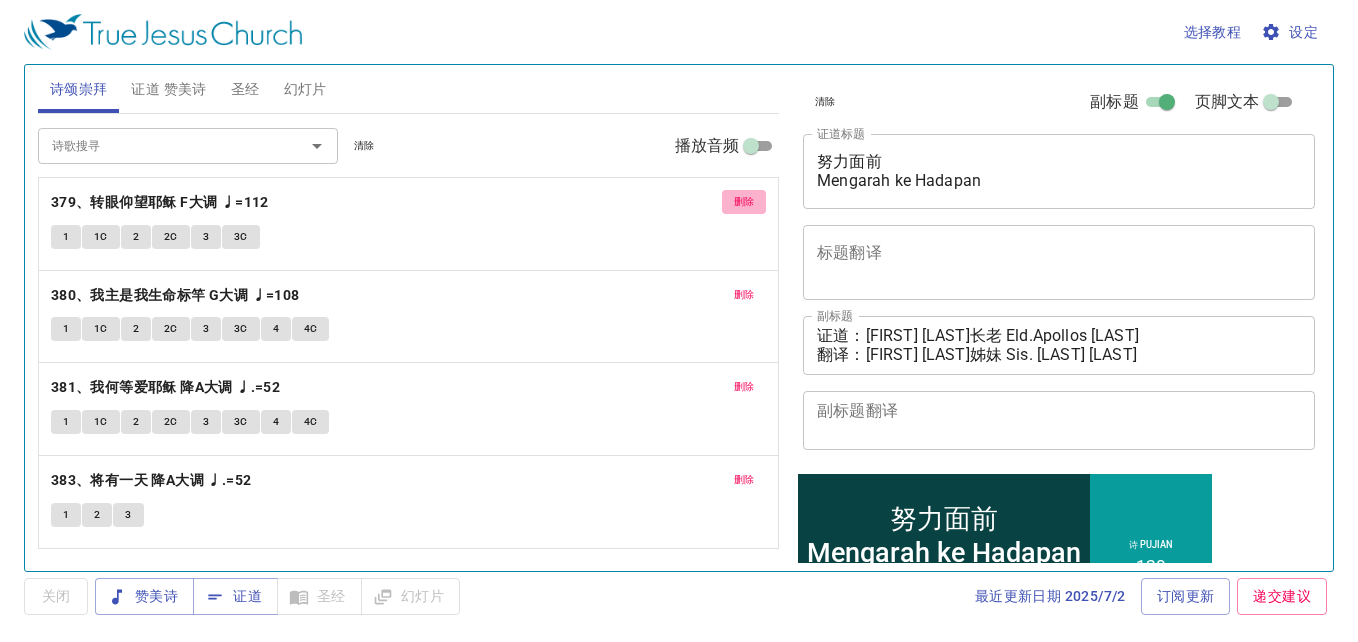 click on "删除" at bounding box center [744, 202] 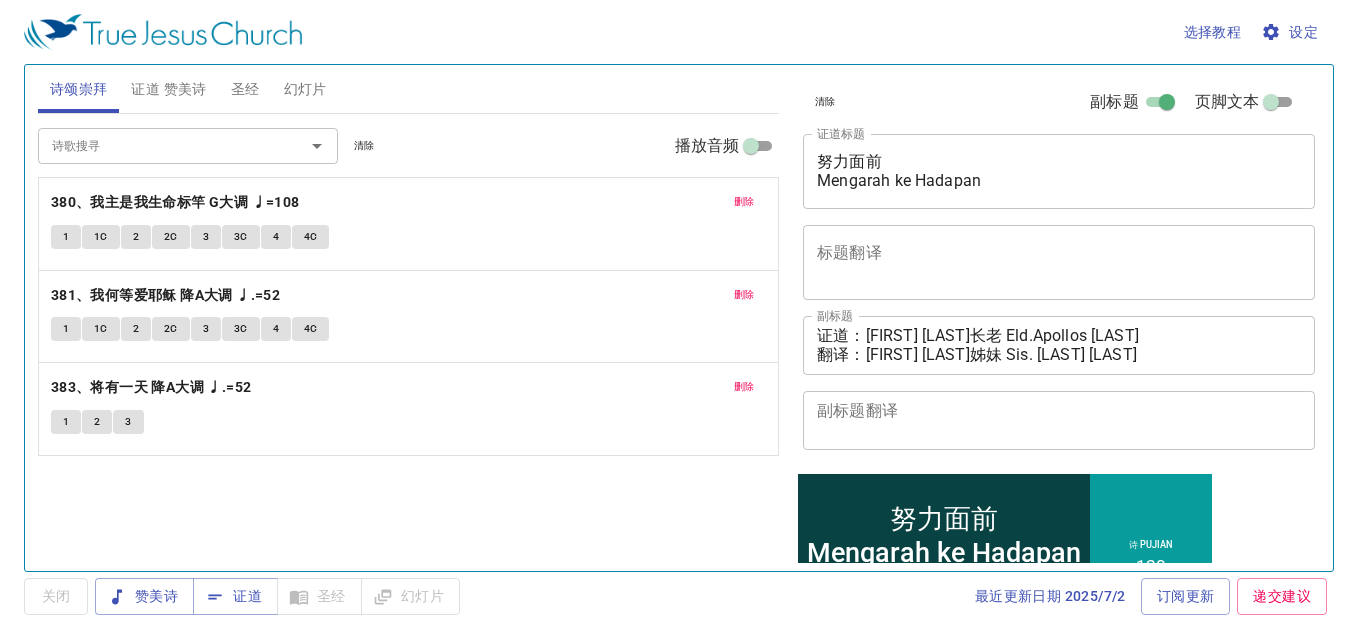click on "删除" at bounding box center [744, 202] 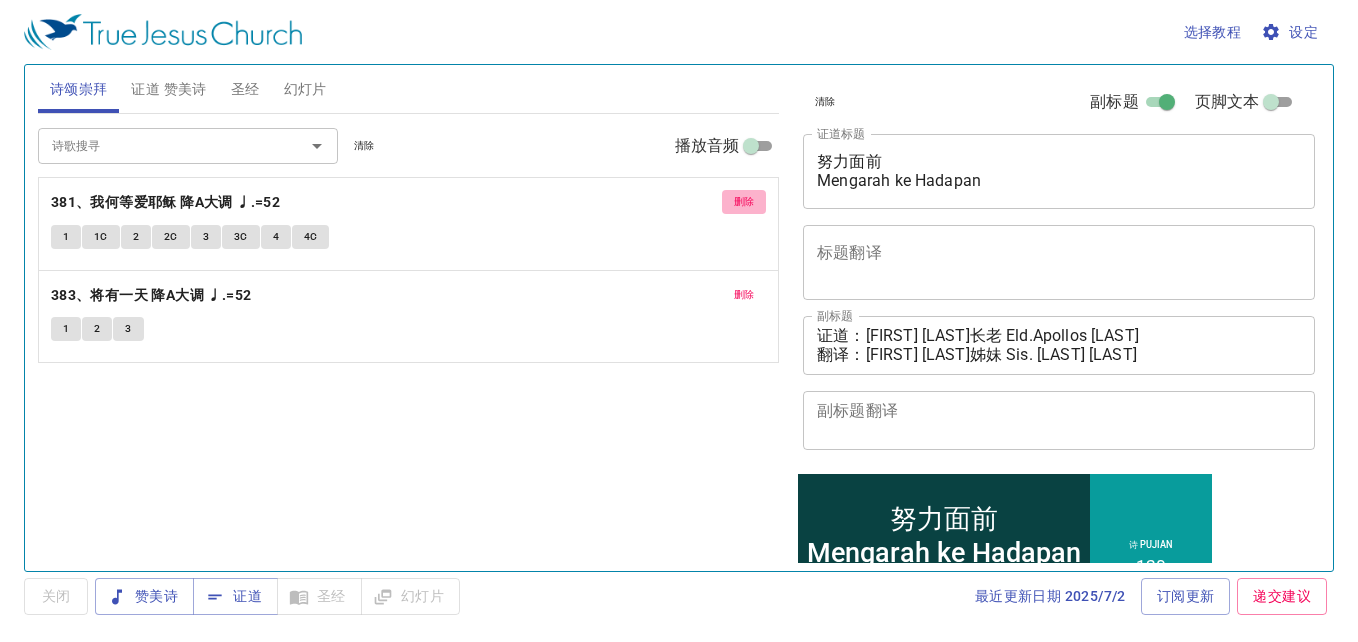 click on "删除" at bounding box center [744, 202] 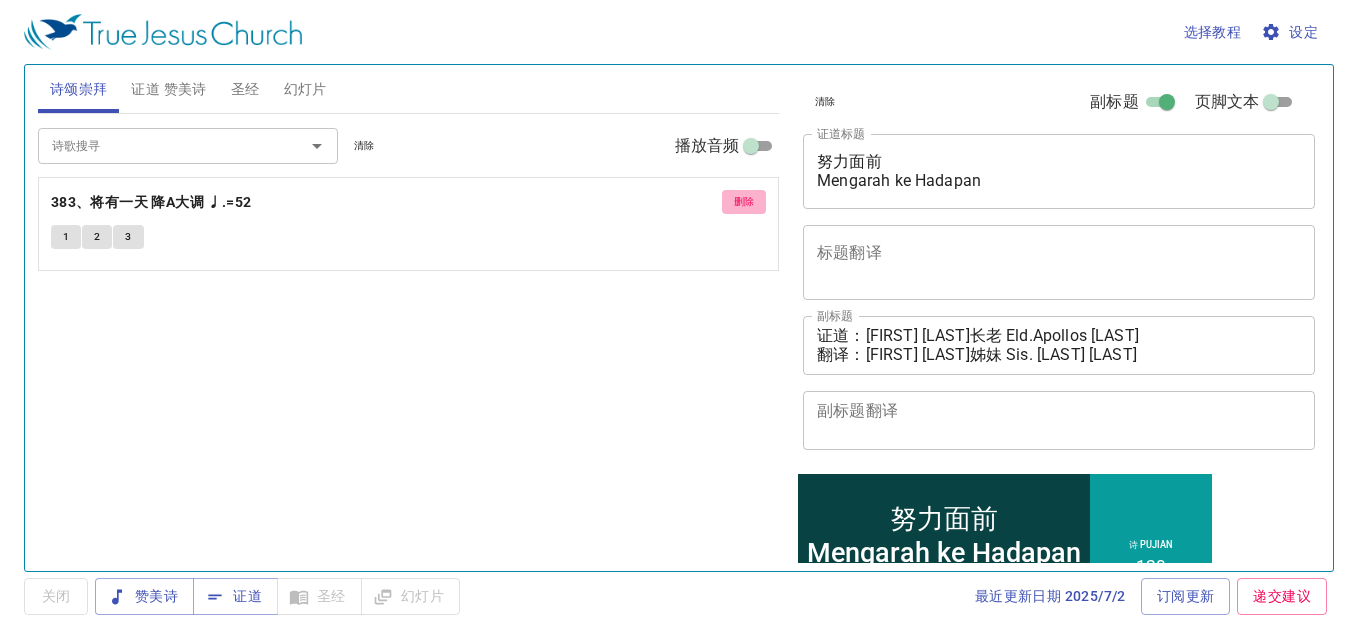 click on "删除" at bounding box center (744, 202) 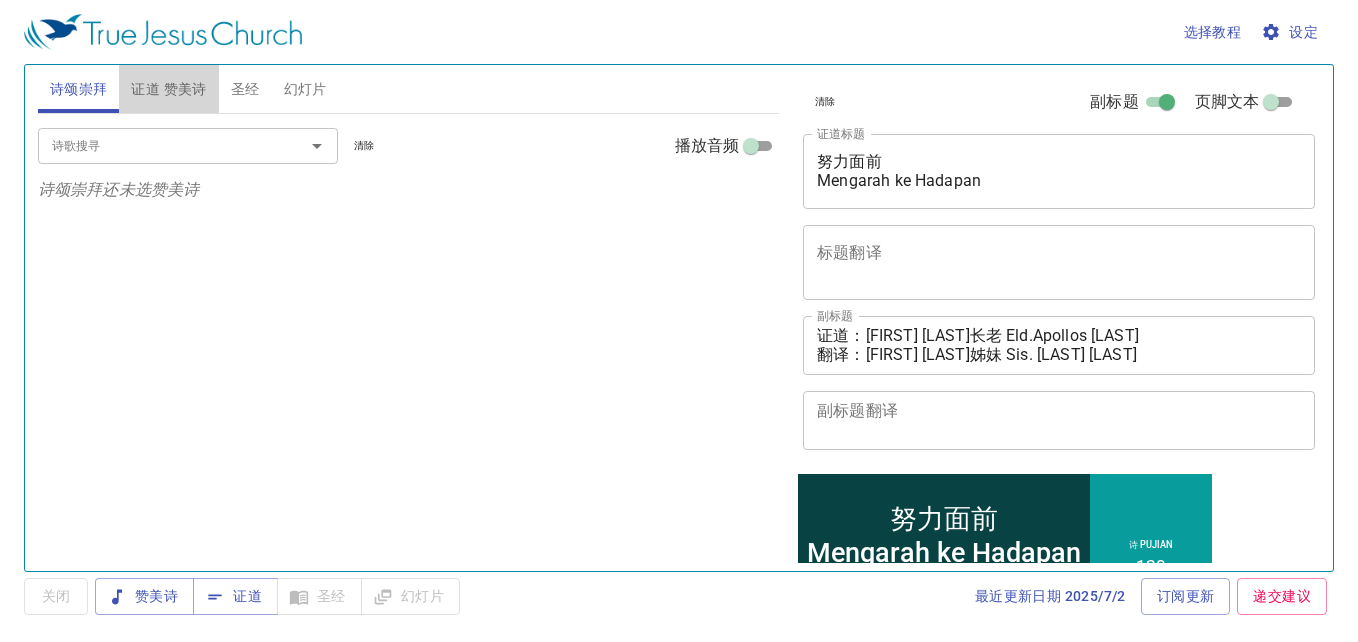 click on "证道 赞美诗" at bounding box center [168, 89] 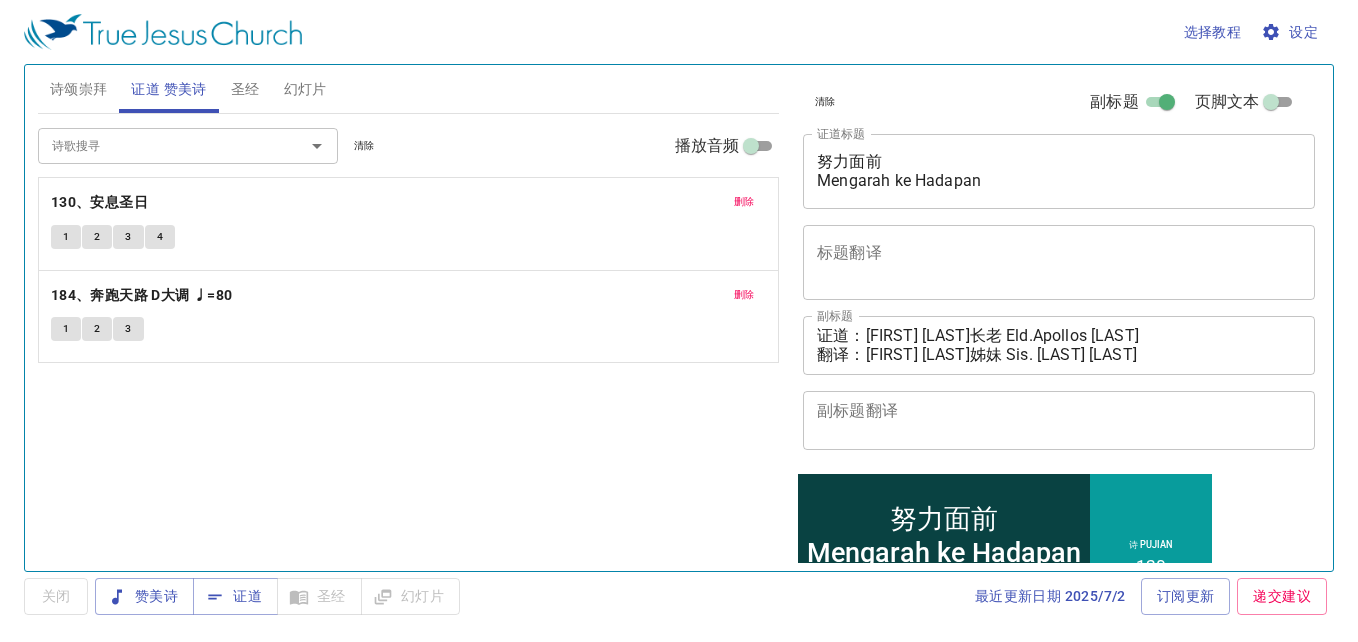 click on "删除" at bounding box center (744, 202) 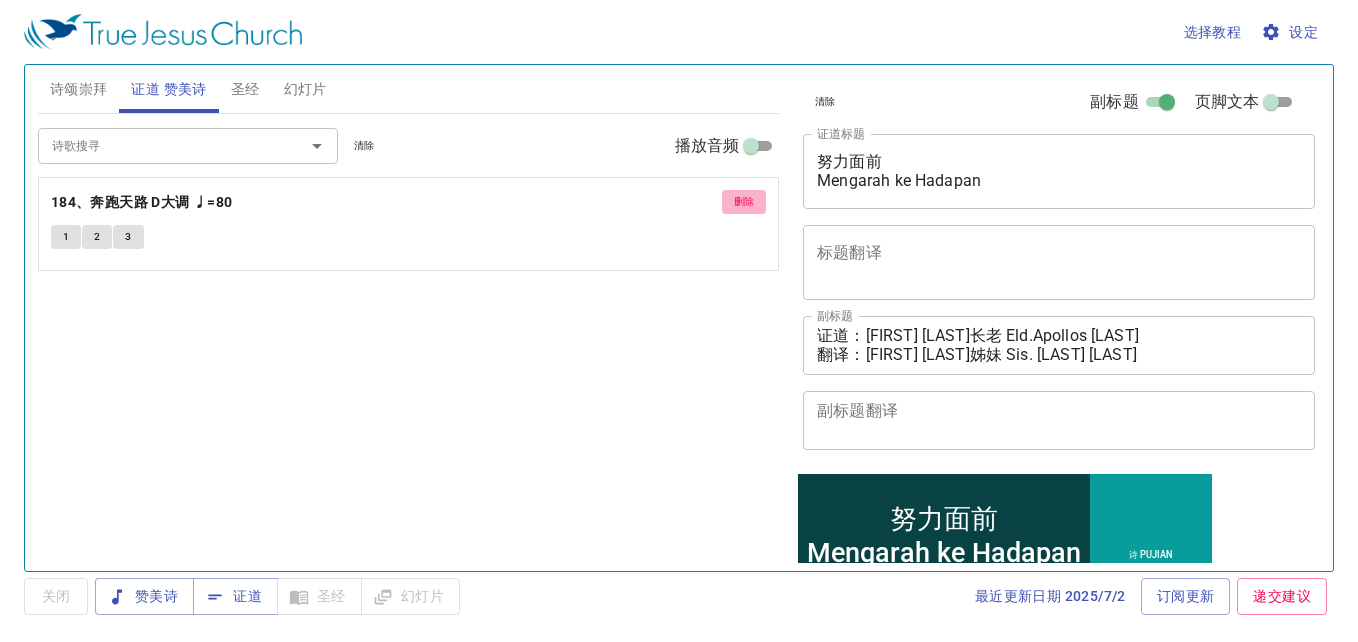 click on "删除" at bounding box center [744, 202] 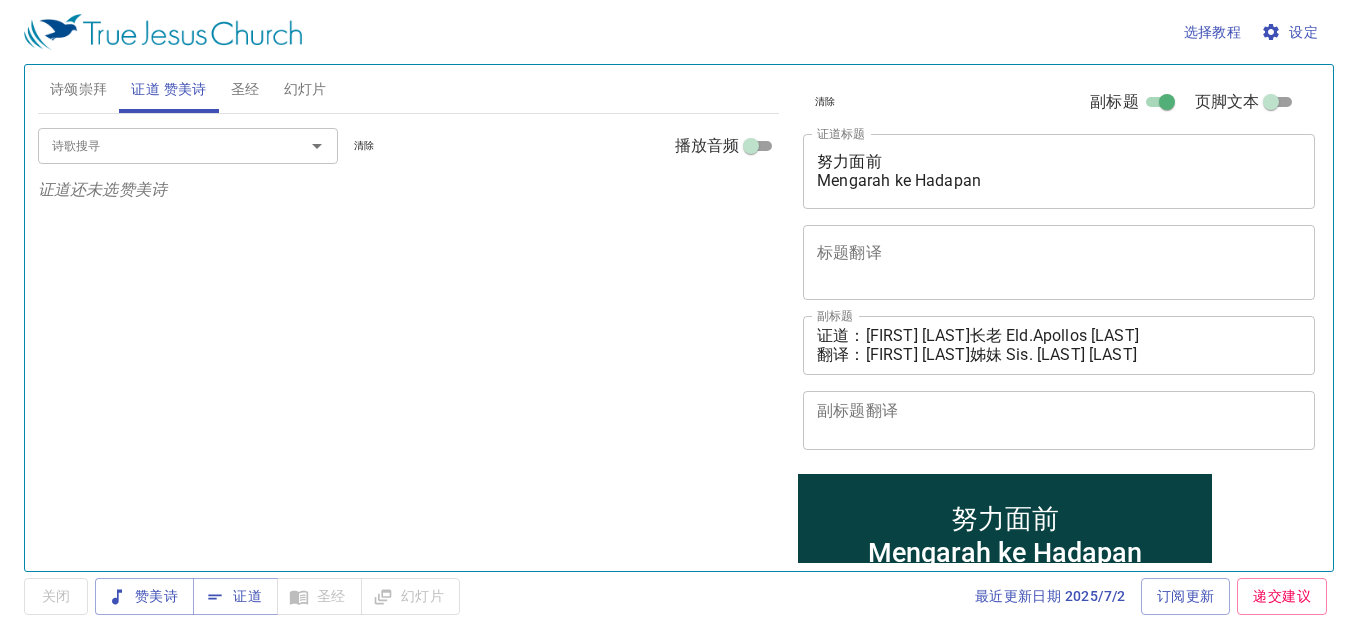 click on "诗颂崇拜" at bounding box center [79, 89] 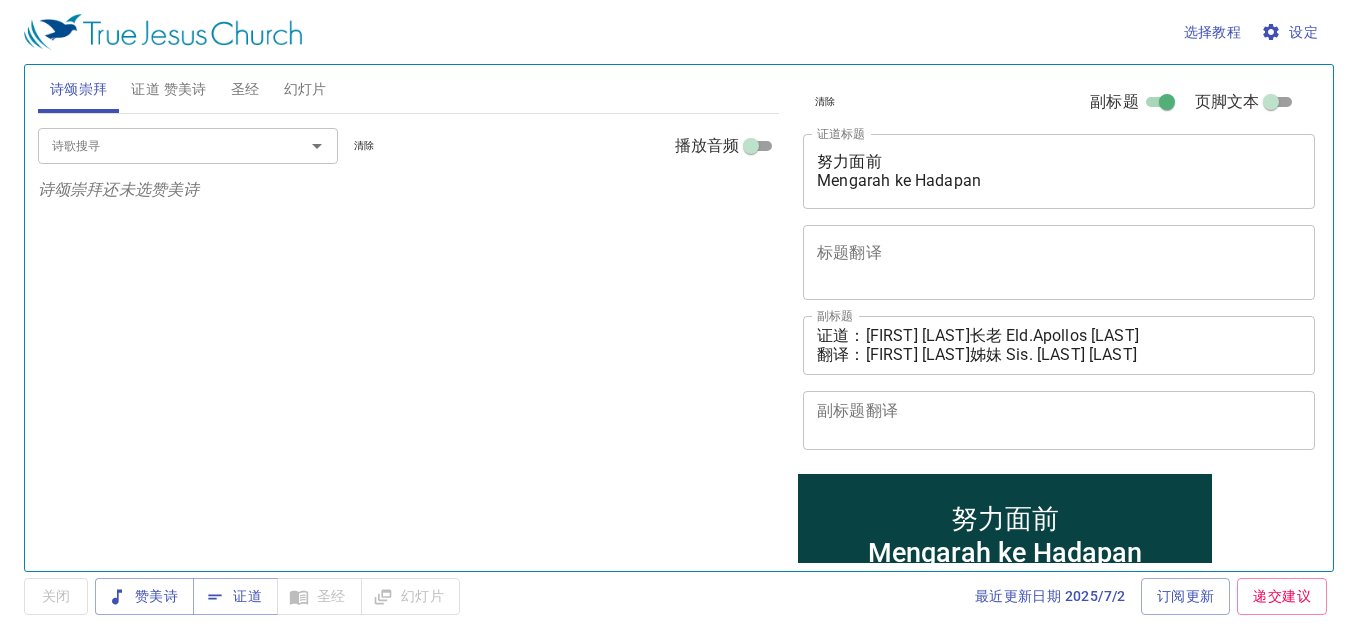 click on "诗歌搜寻" at bounding box center (158, 145) 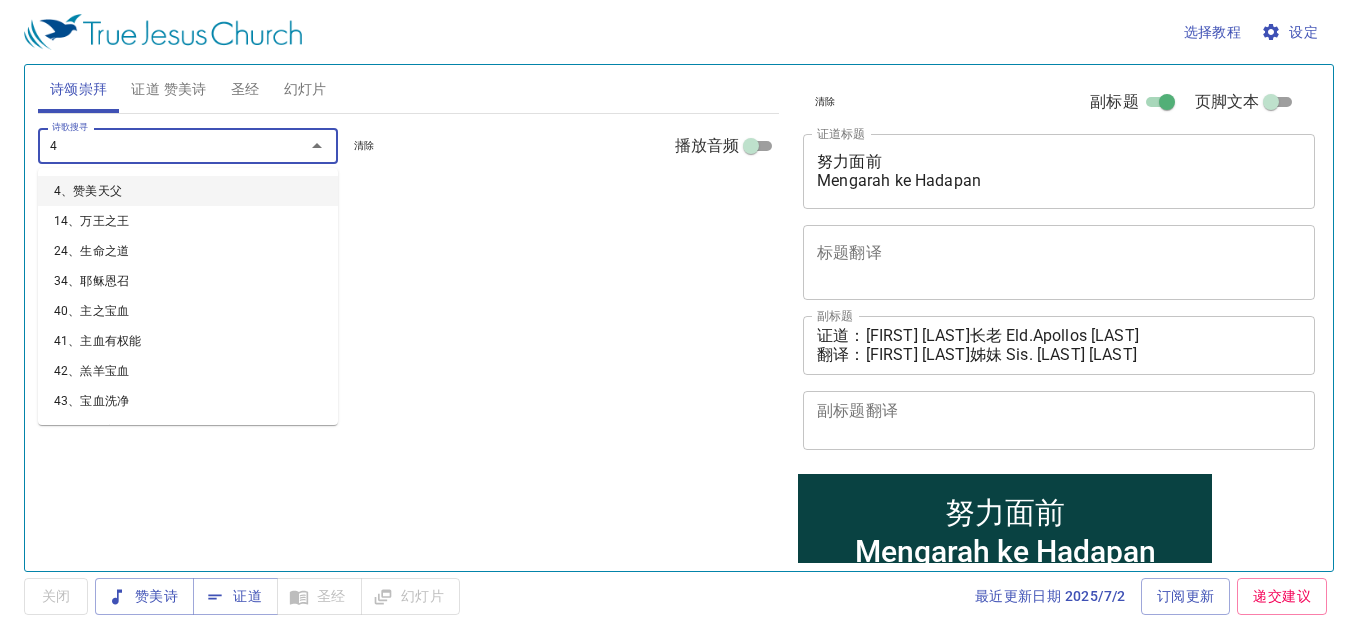 type on "42" 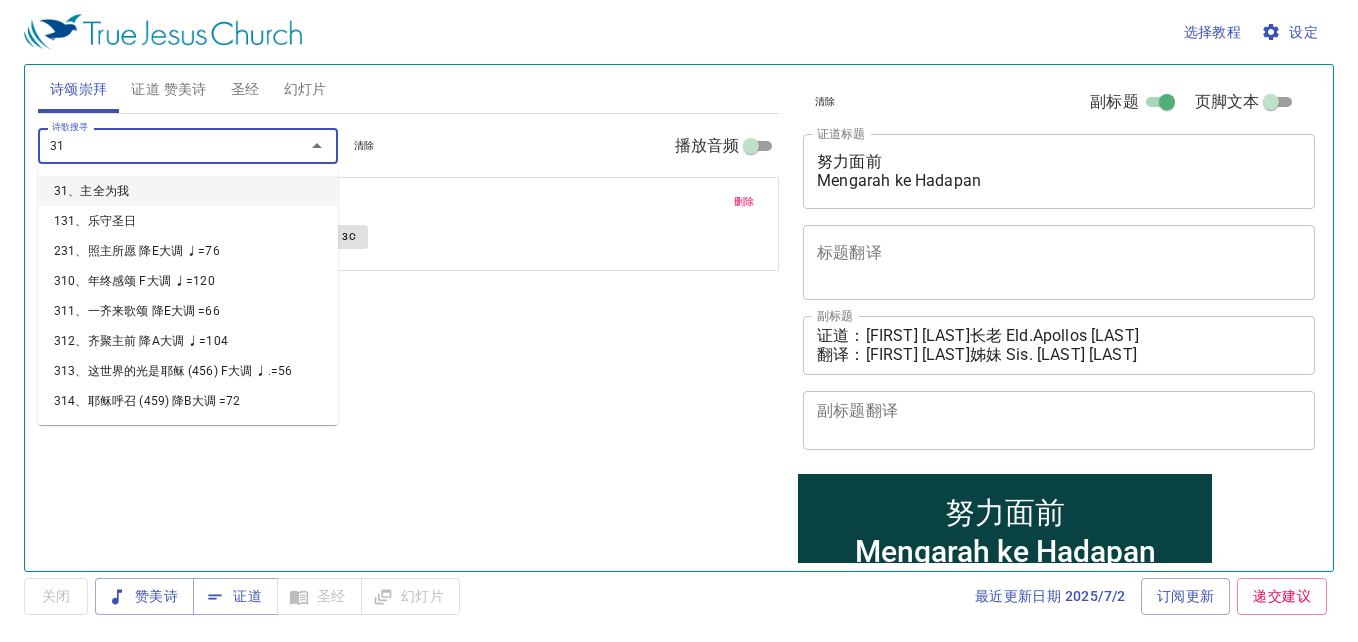 type on "317" 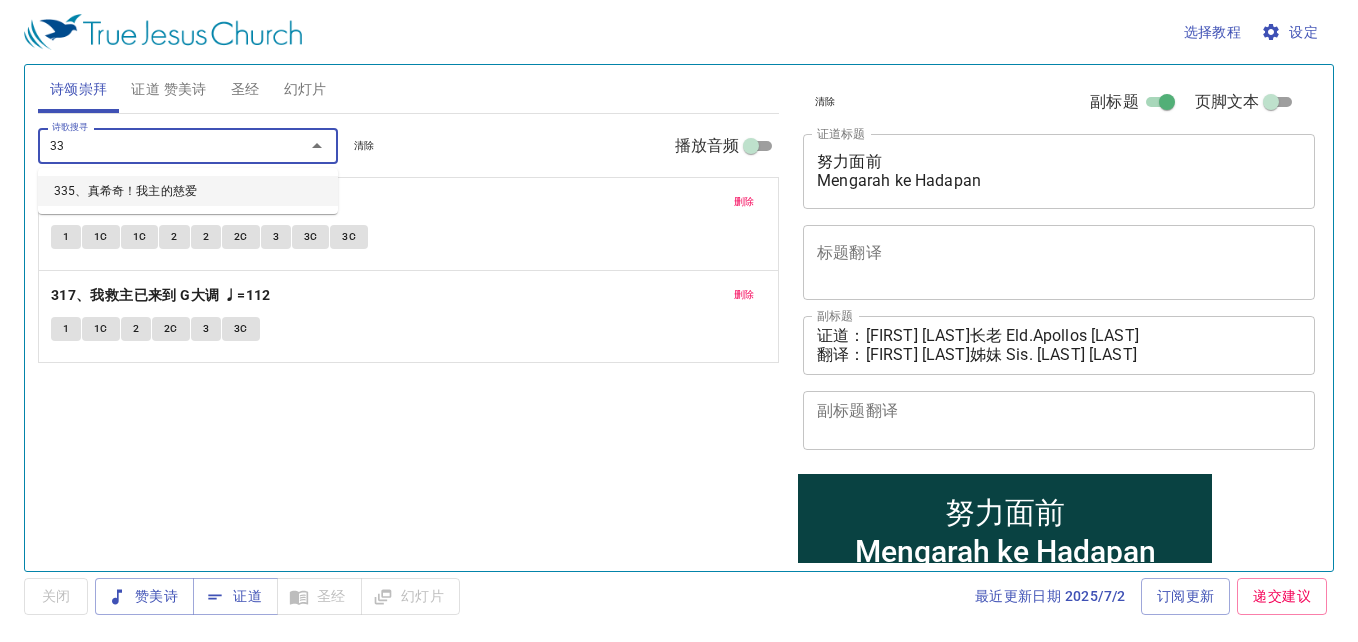 type on "335" 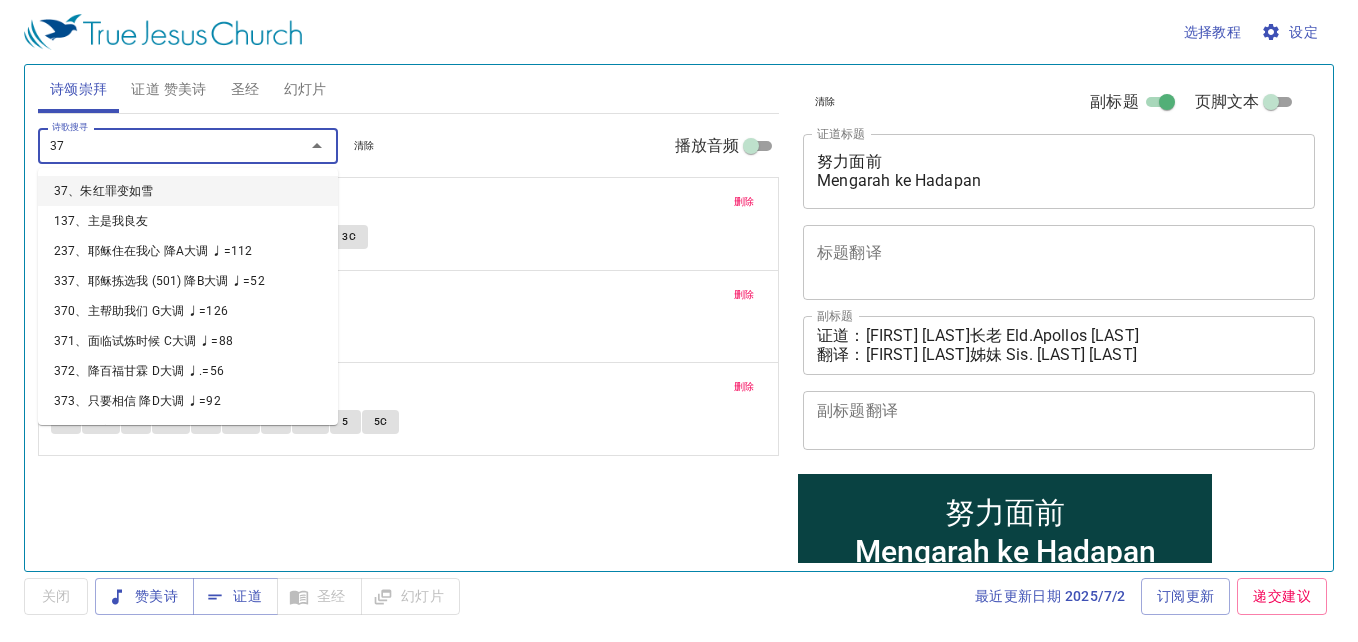 type on "377" 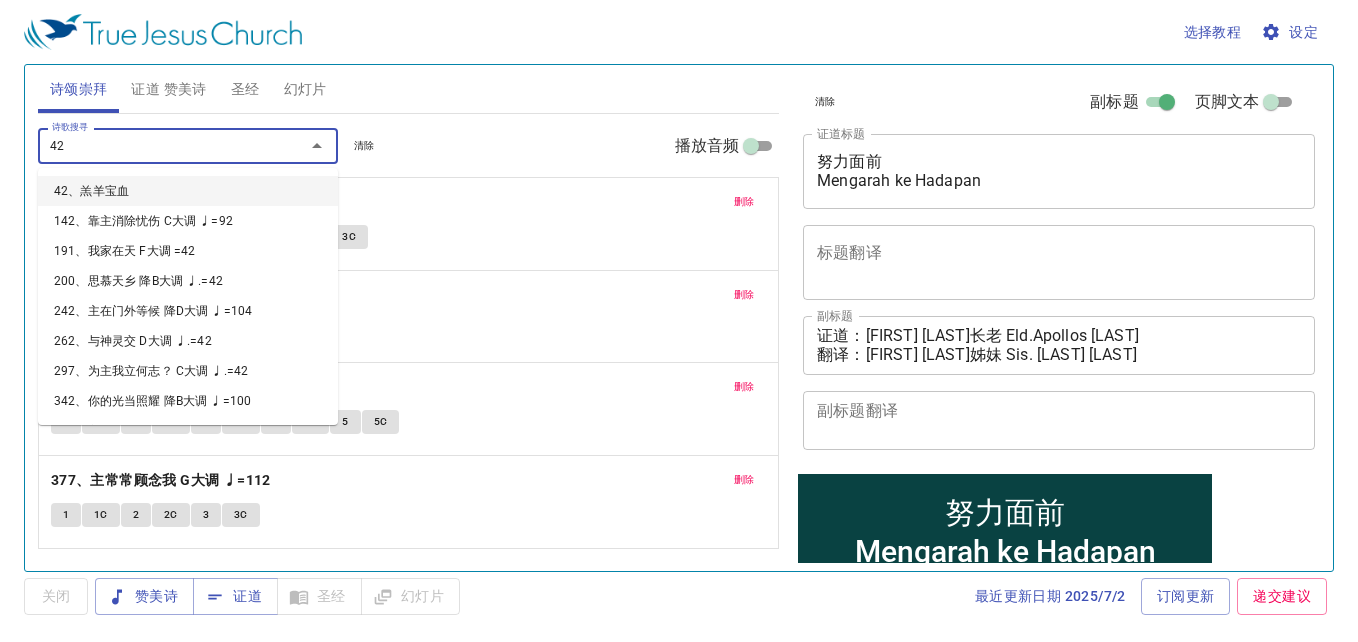 type on "429" 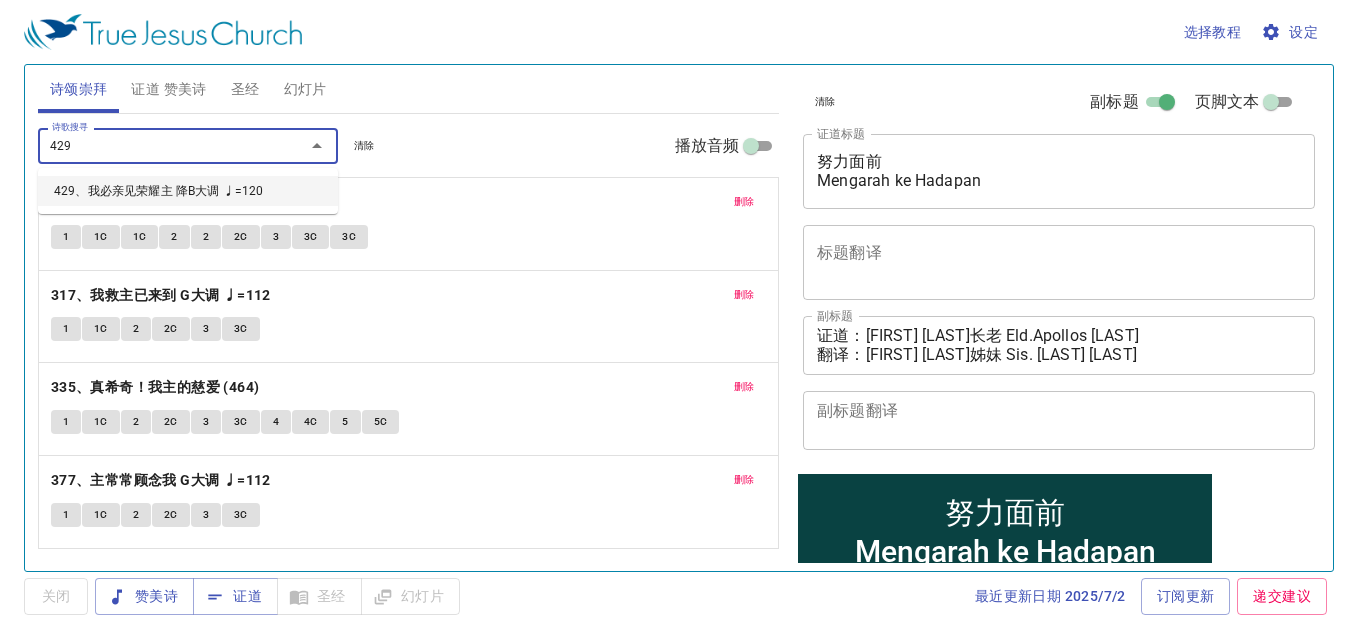 type 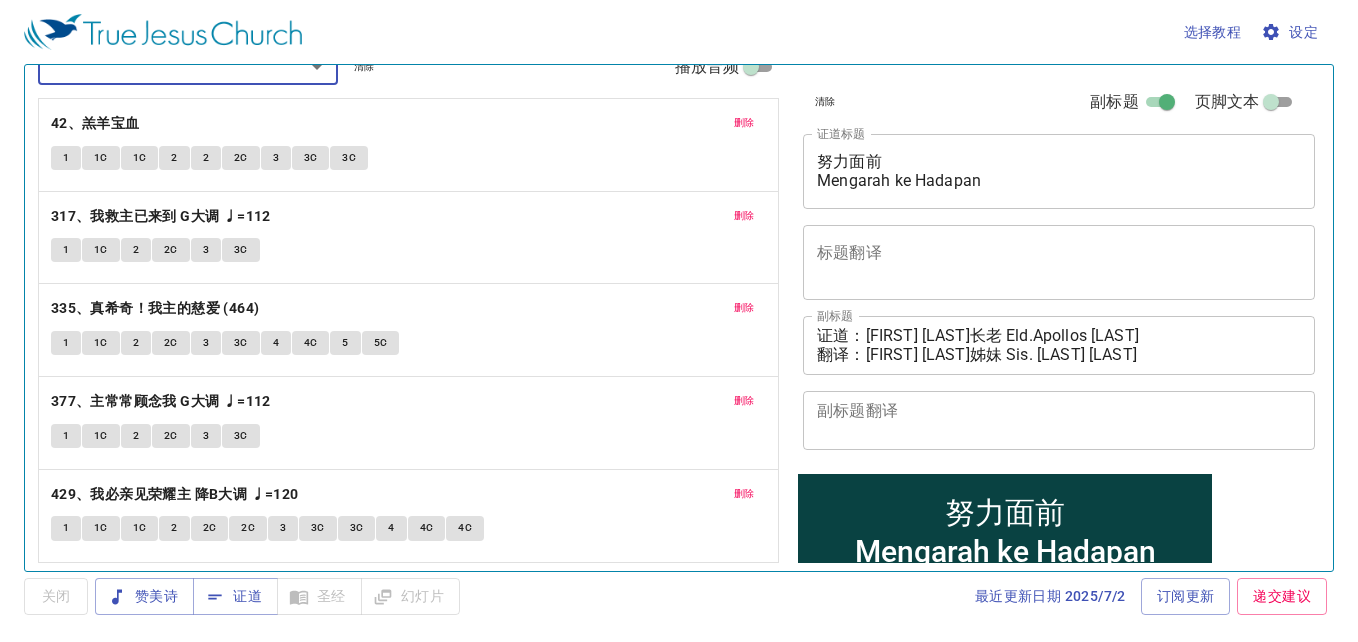 scroll, scrollTop: 0, scrollLeft: 0, axis: both 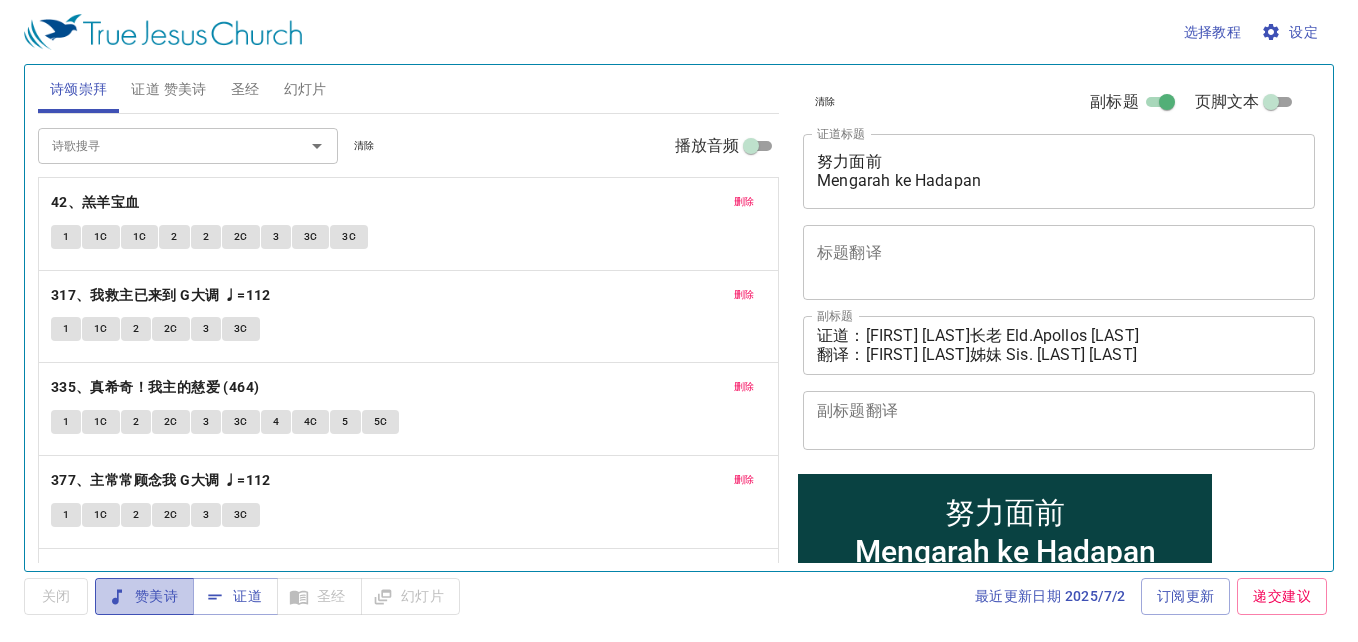 click on "赞美诗" at bounding box center [144, 596] 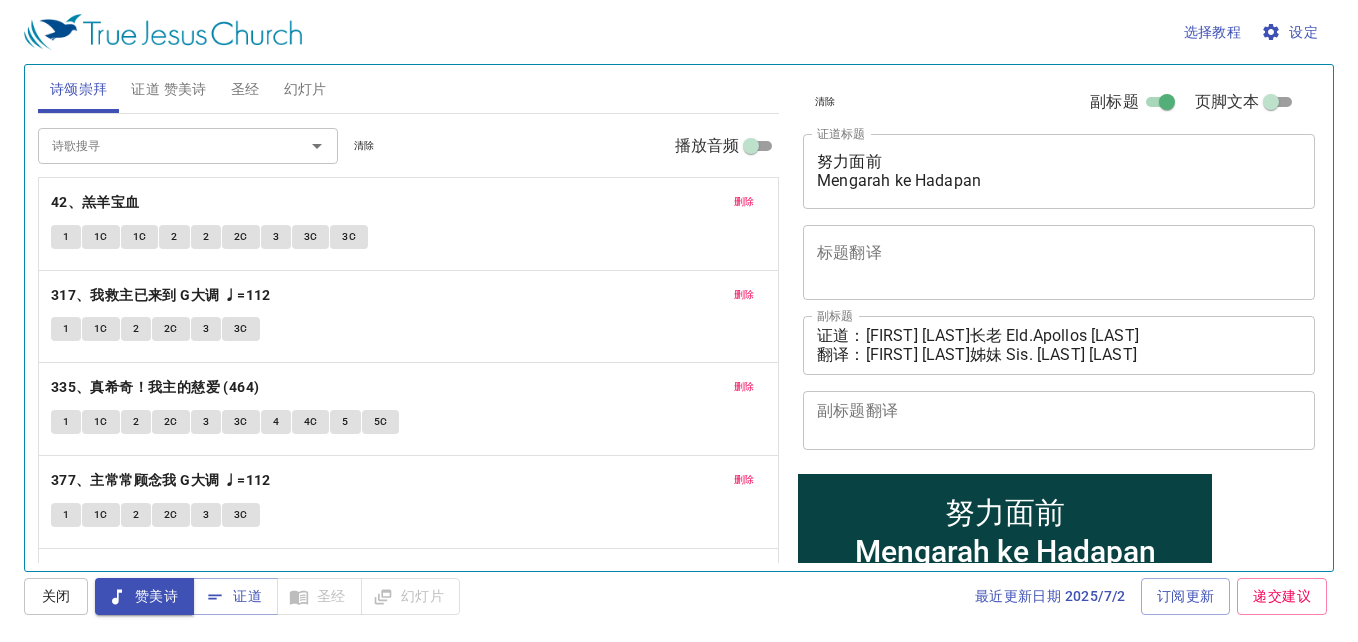 click on "1 1C 2 2C 3 3C" 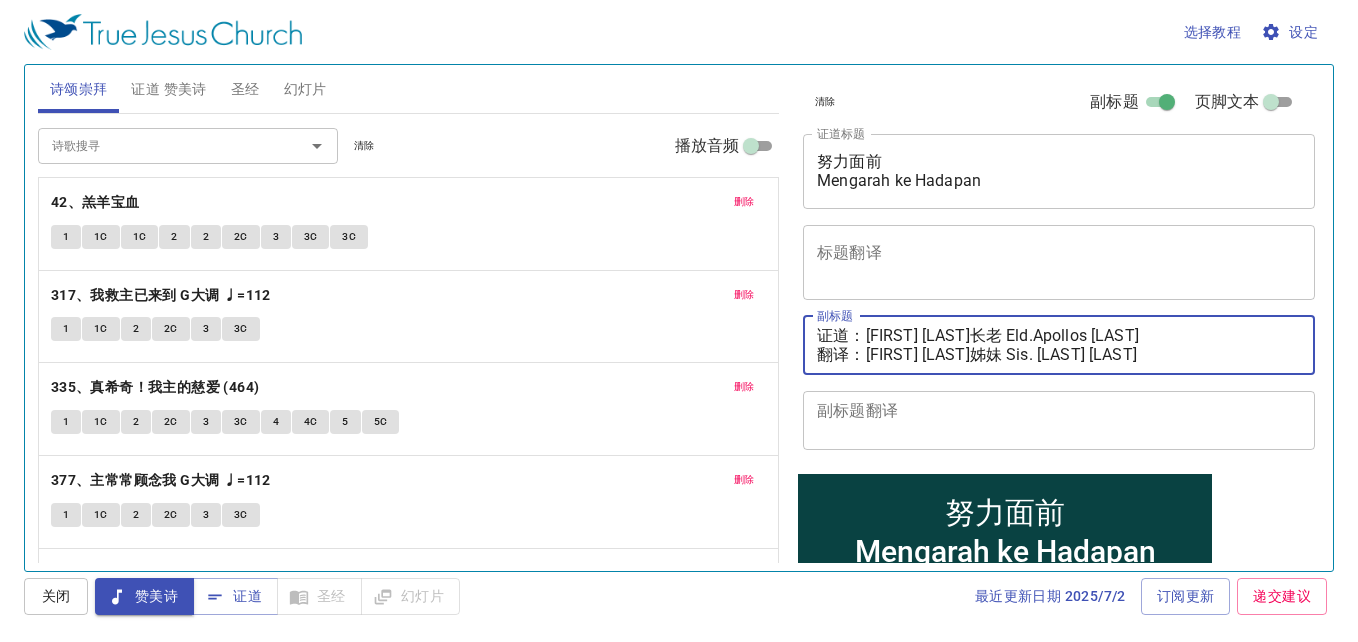 drag, startPoint x: 873, startPoint y: 335, endPoint x: 1120, endPoint y: 312, distance: 248.06854 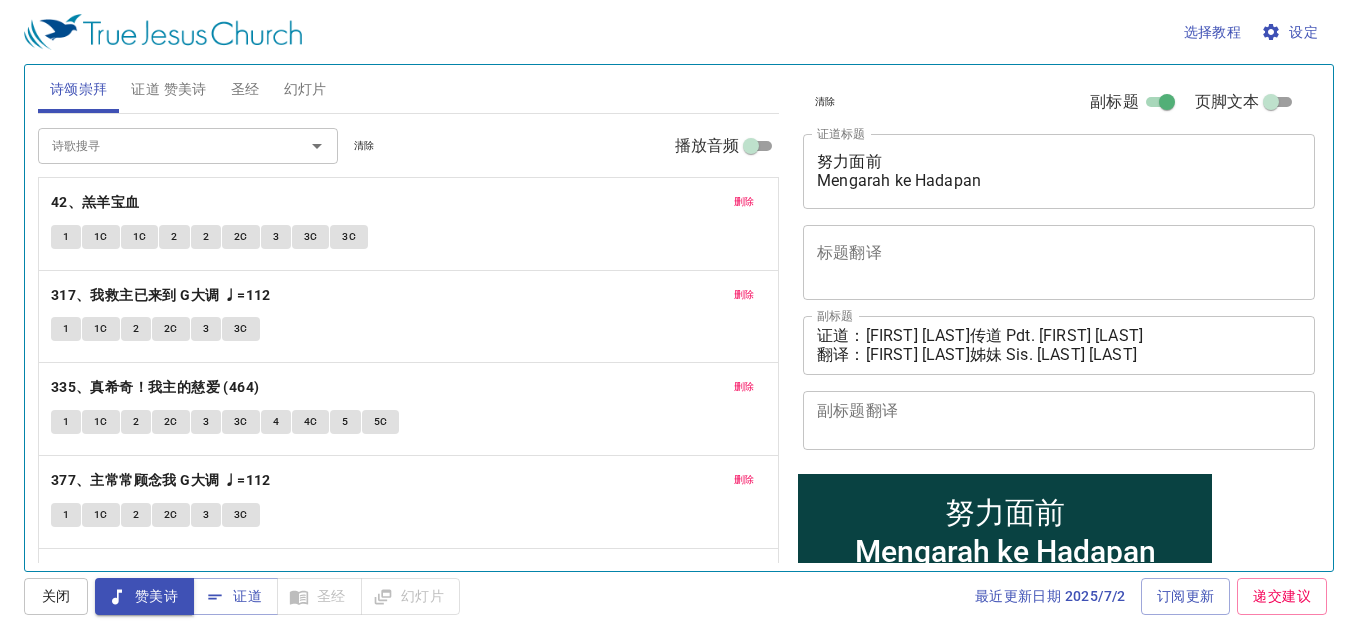 click on "删除 317、我救主已来到 G大调 ♩=112   1 1C 2 2C 3 3C" at bounding box center (408, 317) 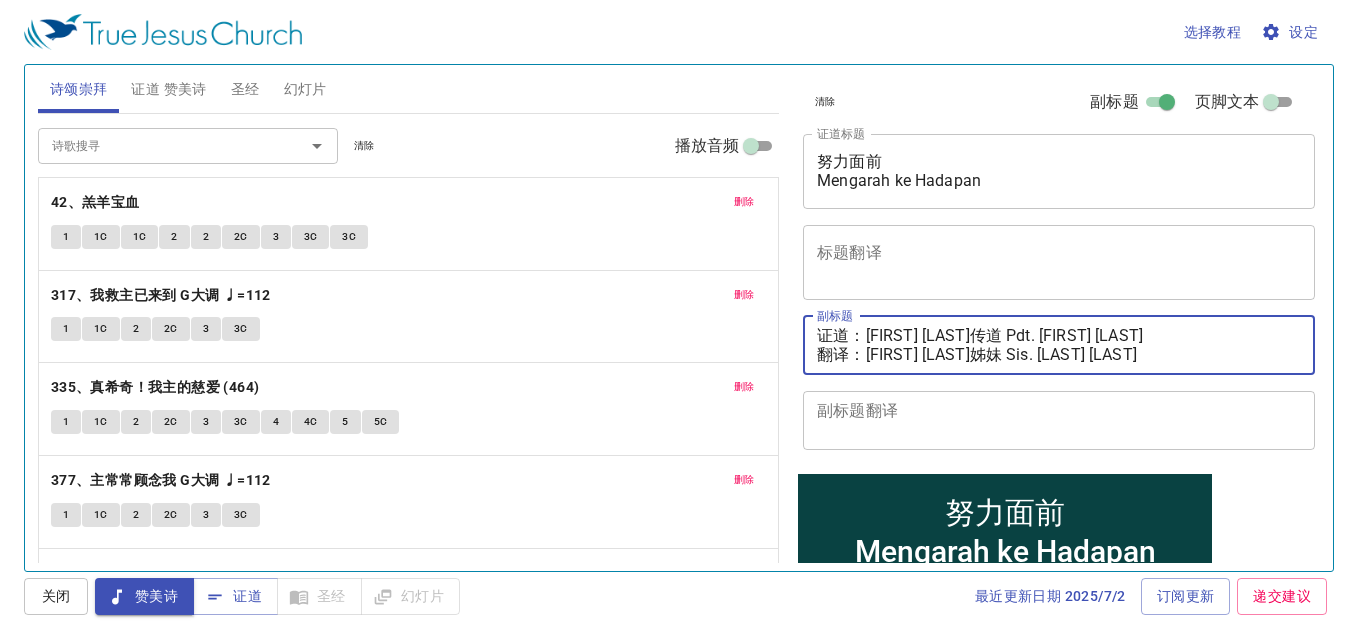 drag, startPoint x: 872, startPoint y: 359, endPoint x: 1174, endPoint y: 299, distance: 307.9026 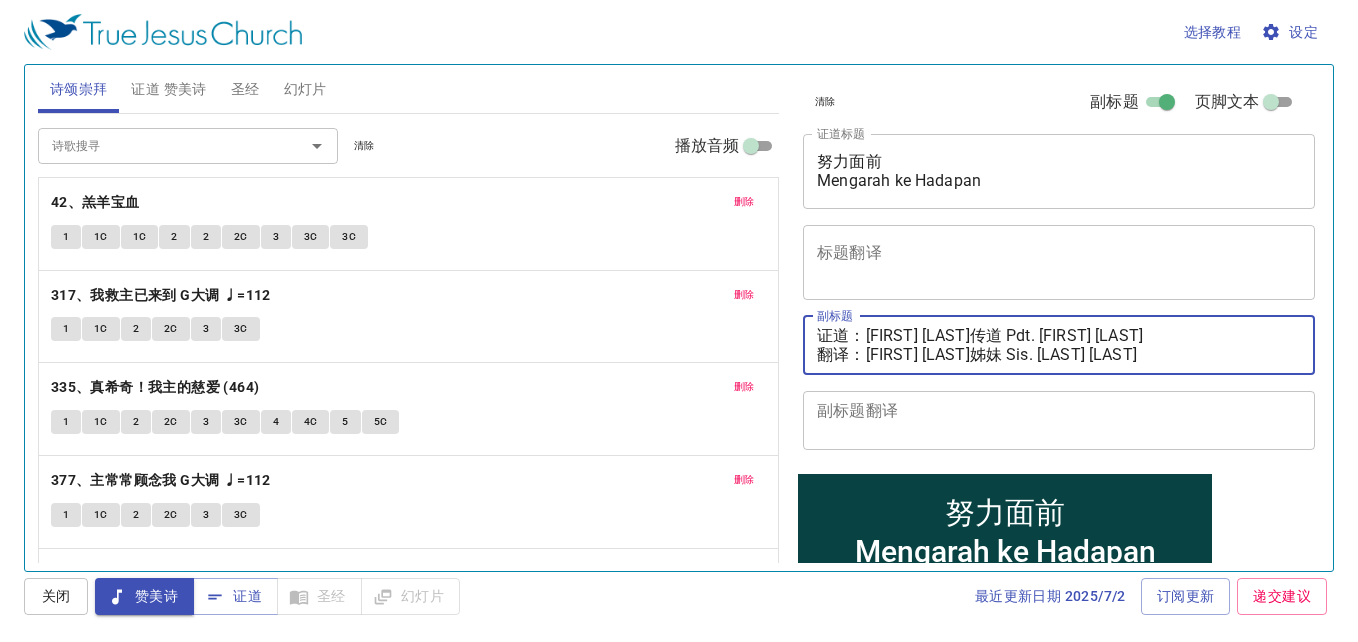click on "清除 副标题 页脚文本 证道标题 努力面前
Mengarah ke Hadapan x 证道标题 标题翻译 x 标题翻译 副标题 证道：李玛拉基传道 Pdt. Malachi Lee
翻译：黄秀霞姊妹 Sis. Wong Siew Ha x 副标题 副标题翻译 x 副标题翻译 页脚文本 页脚文本" at bounding box center (1057, 268) 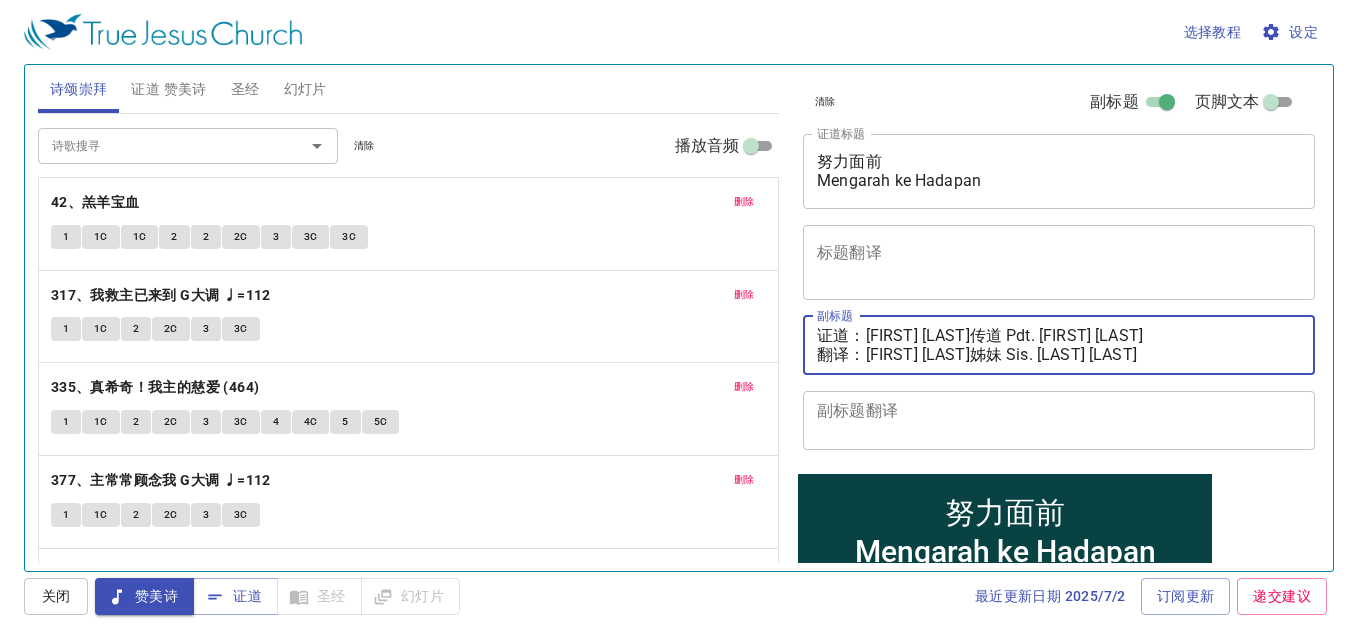 paste on "邓彩颜姊妹 Sis. Tang Choi Ngan" 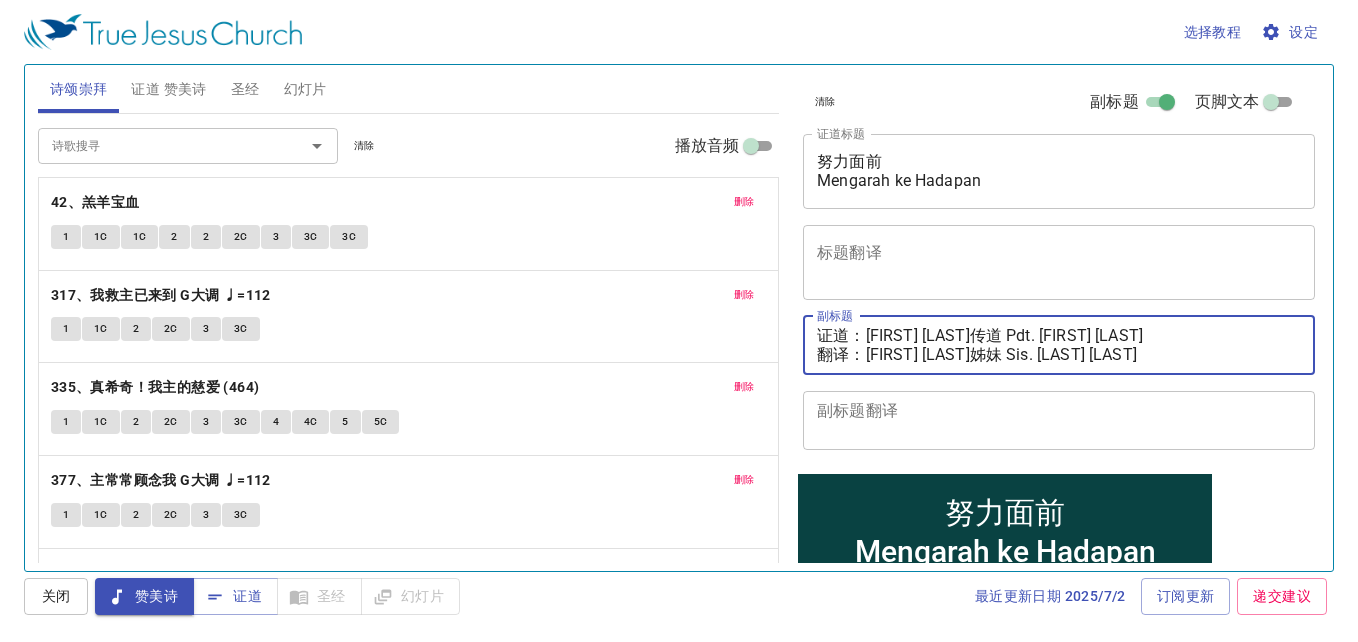 click on "证道：李玛拉基传道 Pdt. Malachi Lee
翻译：黄秀霞姊妹 Sis. Wong Siew Ha" at bounding box center [1059, 345] 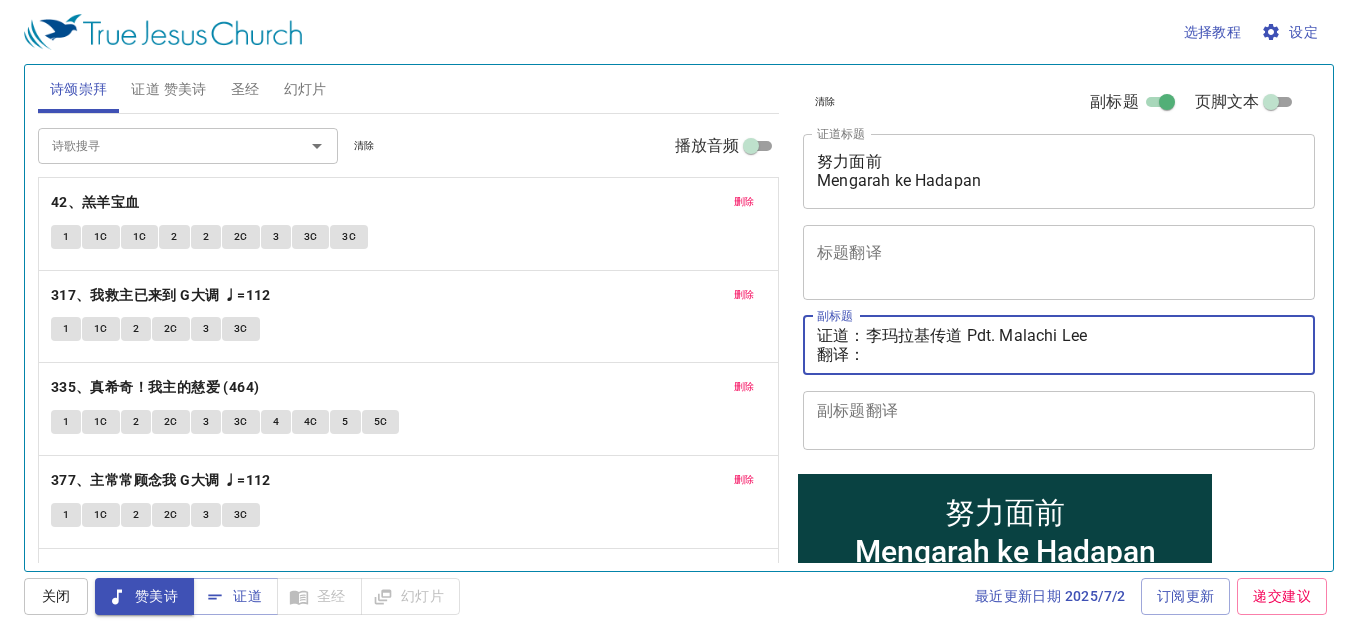 paste on "邓彩颜姊妹 Sis. Tang Choi Ngan" 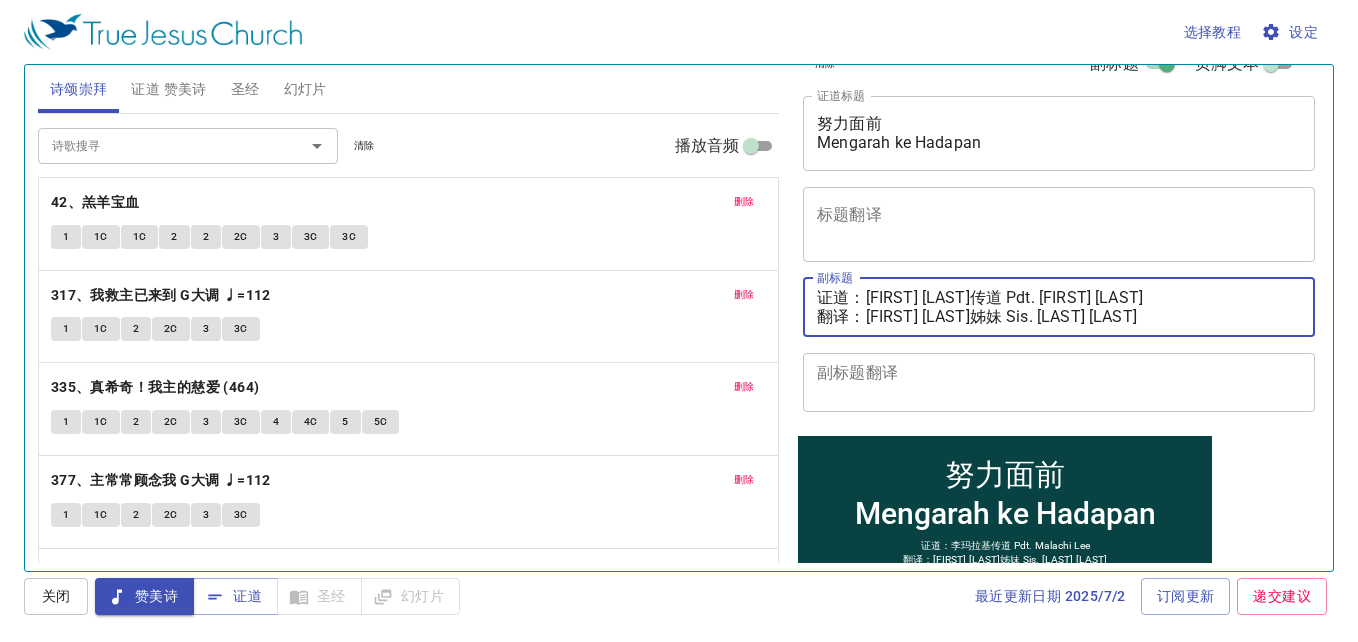 scroll, scrollTop: 0, scrollLeft: 0, axis: both 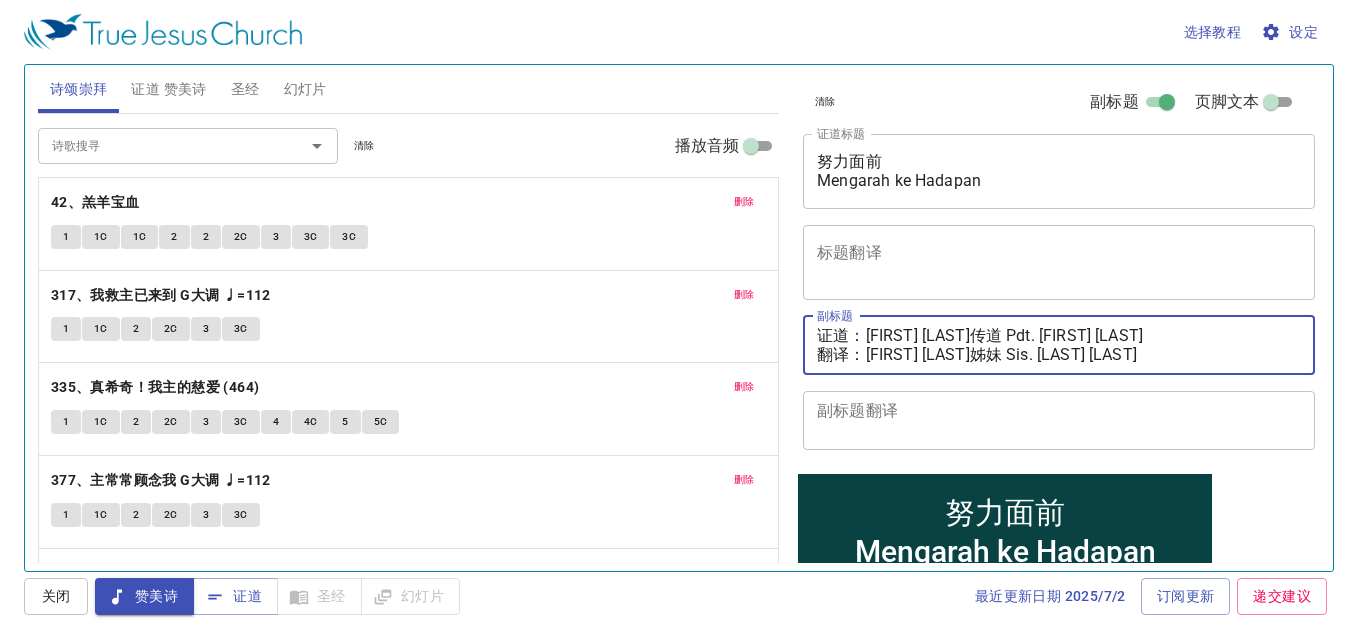 type on "证道：[PERSON] Pdt. [PERSON]
翻译：[PERSON] Sis. [PERSON]" 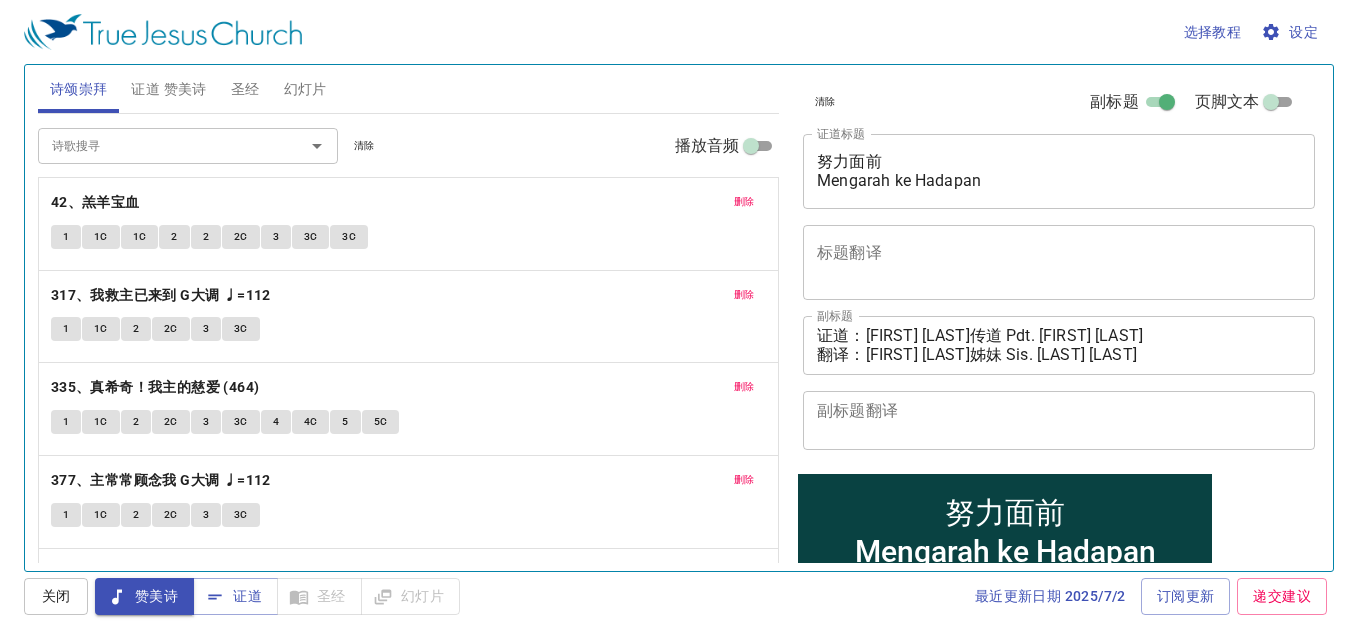 click on "努力面前
Mengarah ke Hadapan" at bounding box center [1059, 171] 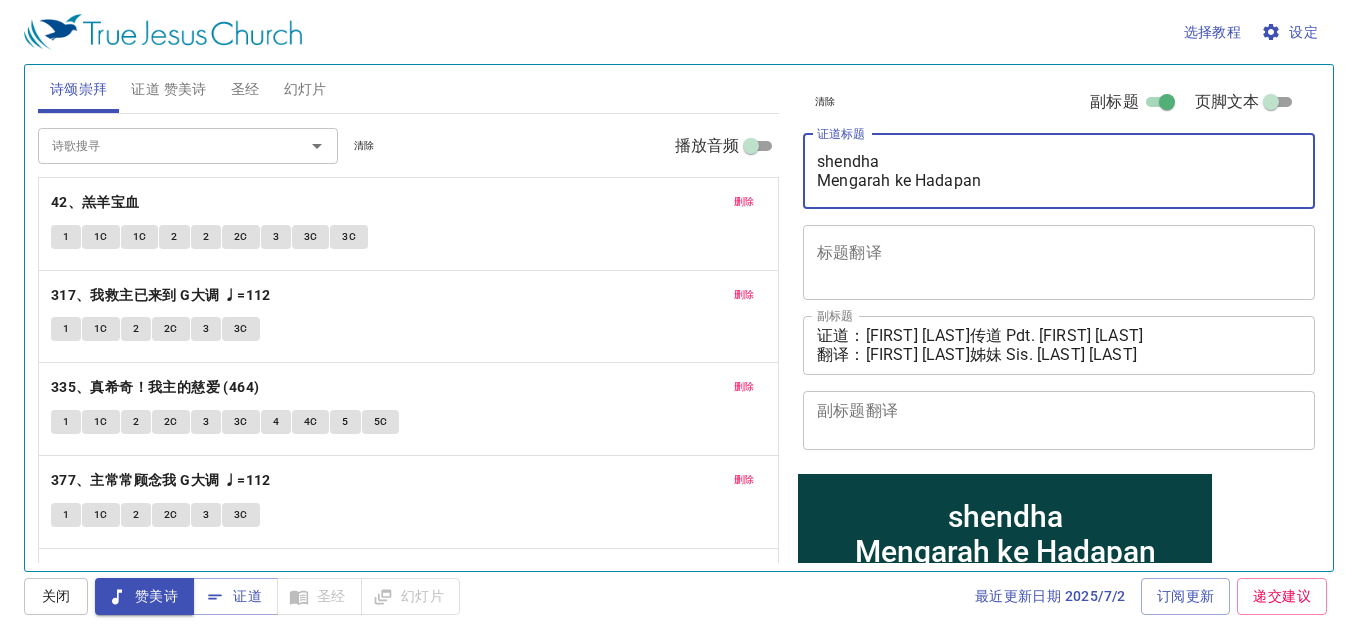 type on "shendhai
Mengarah ke Hadapan" 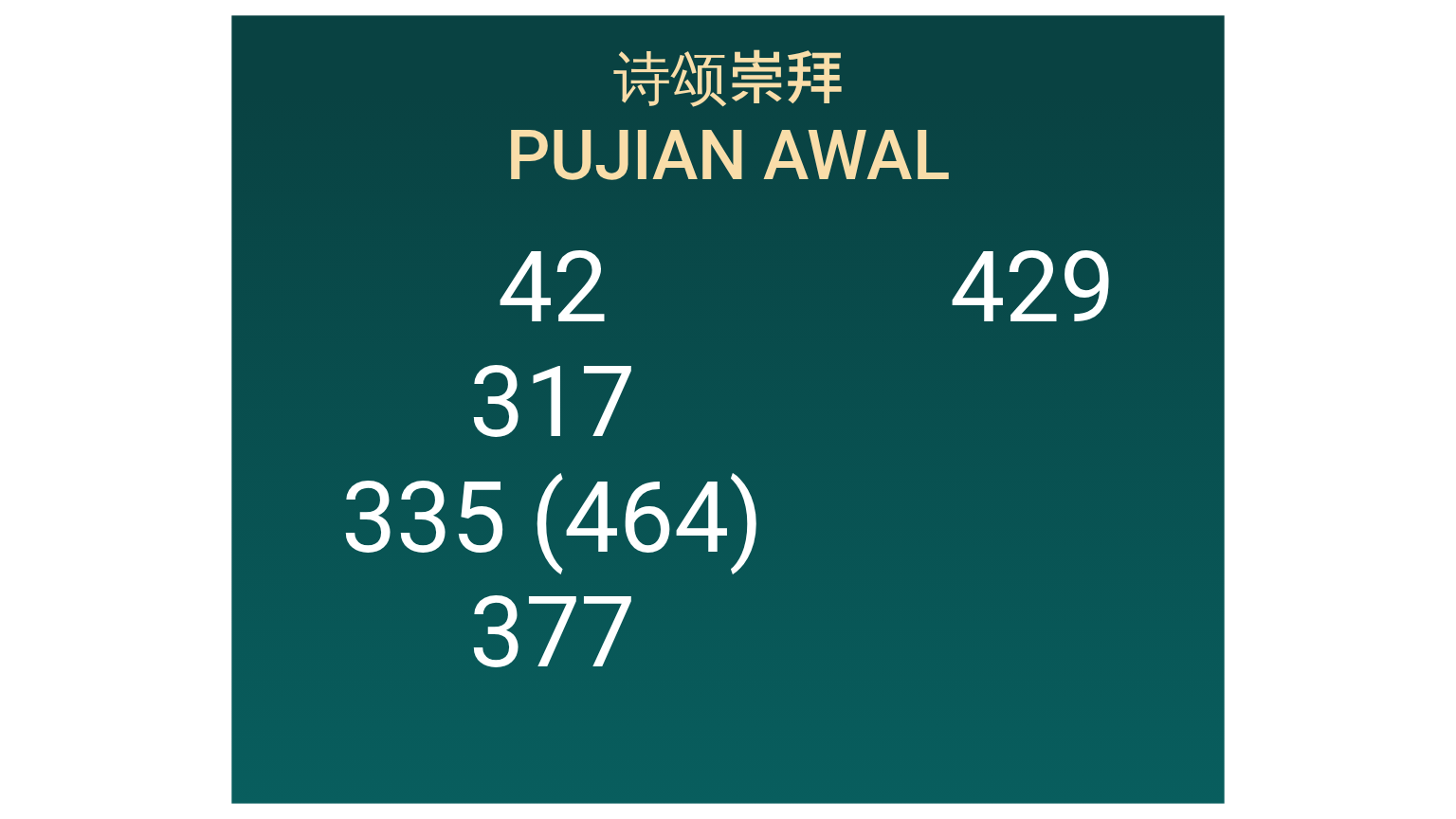scroll, scrollTop: 0, scrollLeft: 0, axis: both 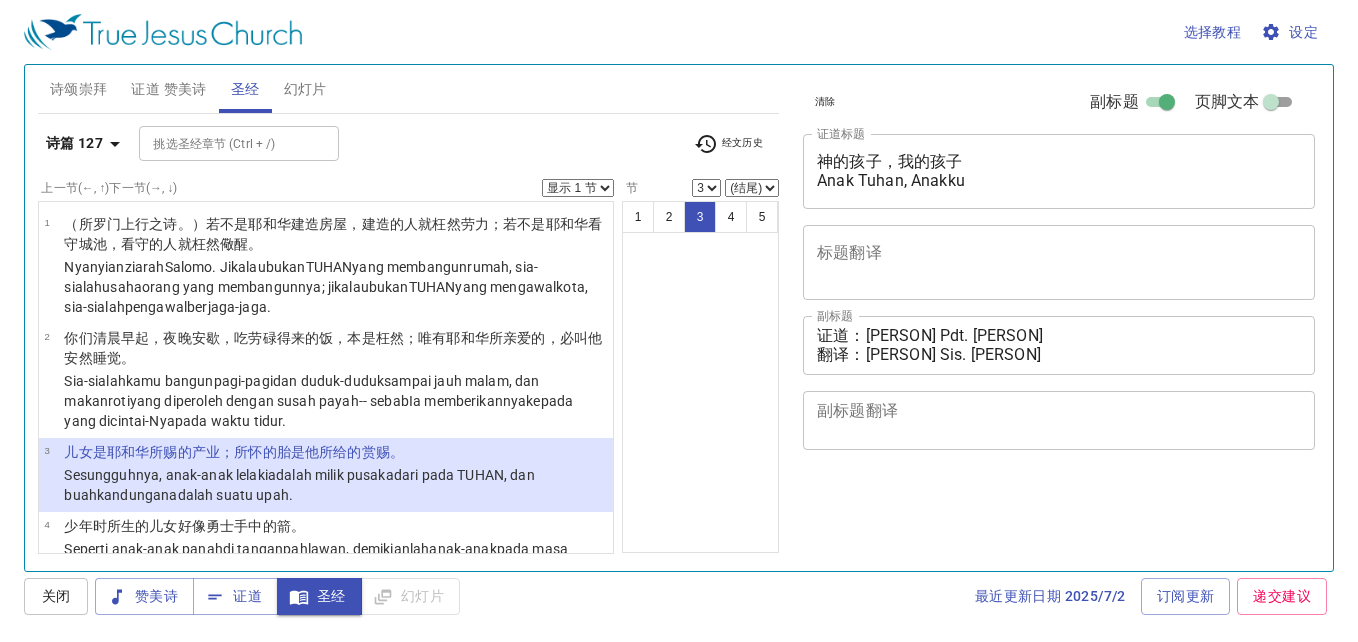 select on "3" 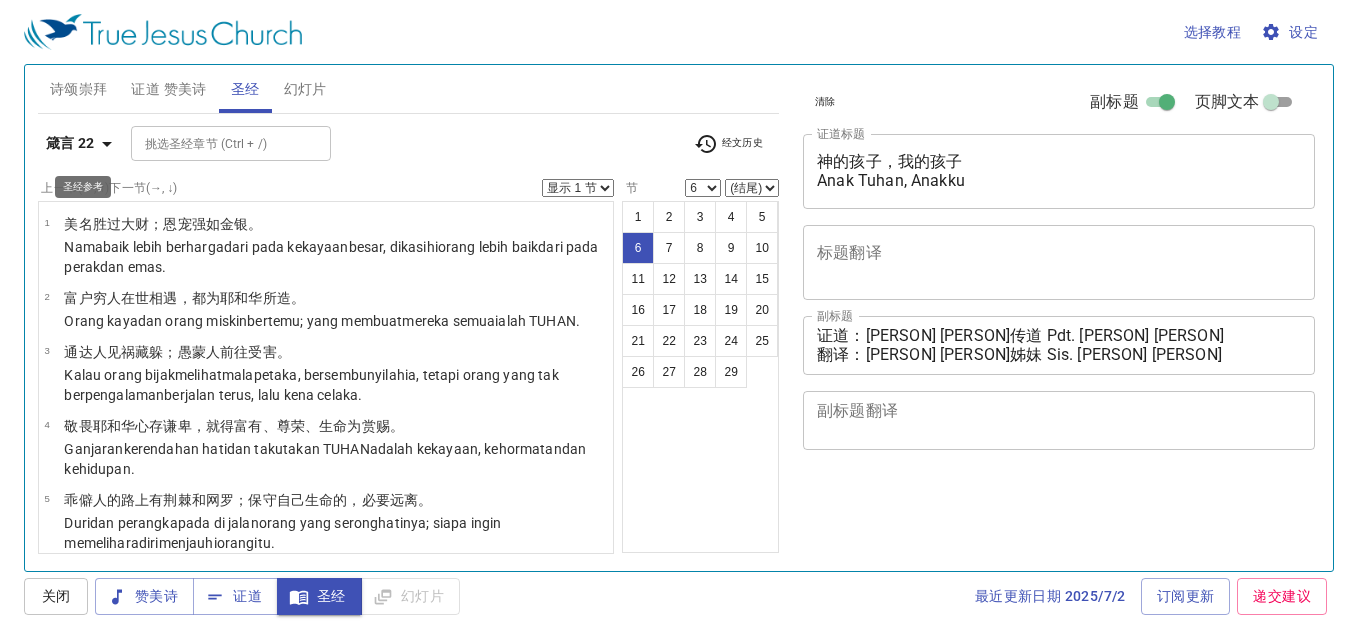 select on "6" 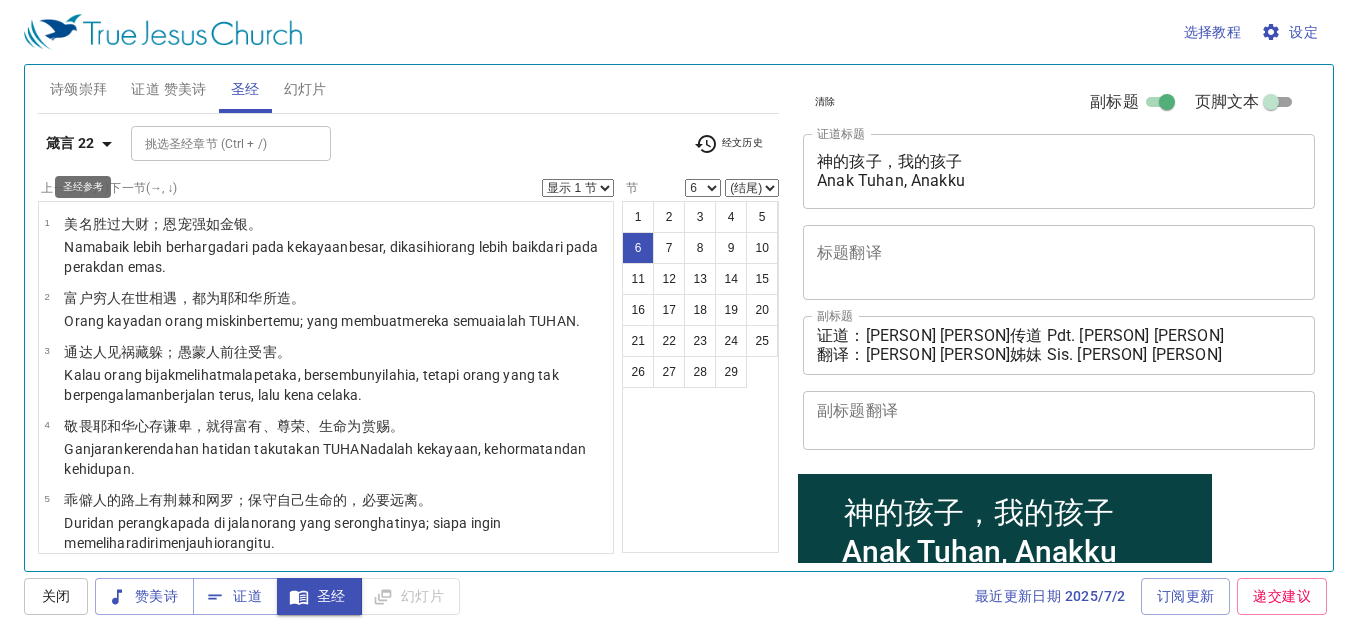 scroll, scrollTop: 240, scrollLeft: 0, axis: vertical 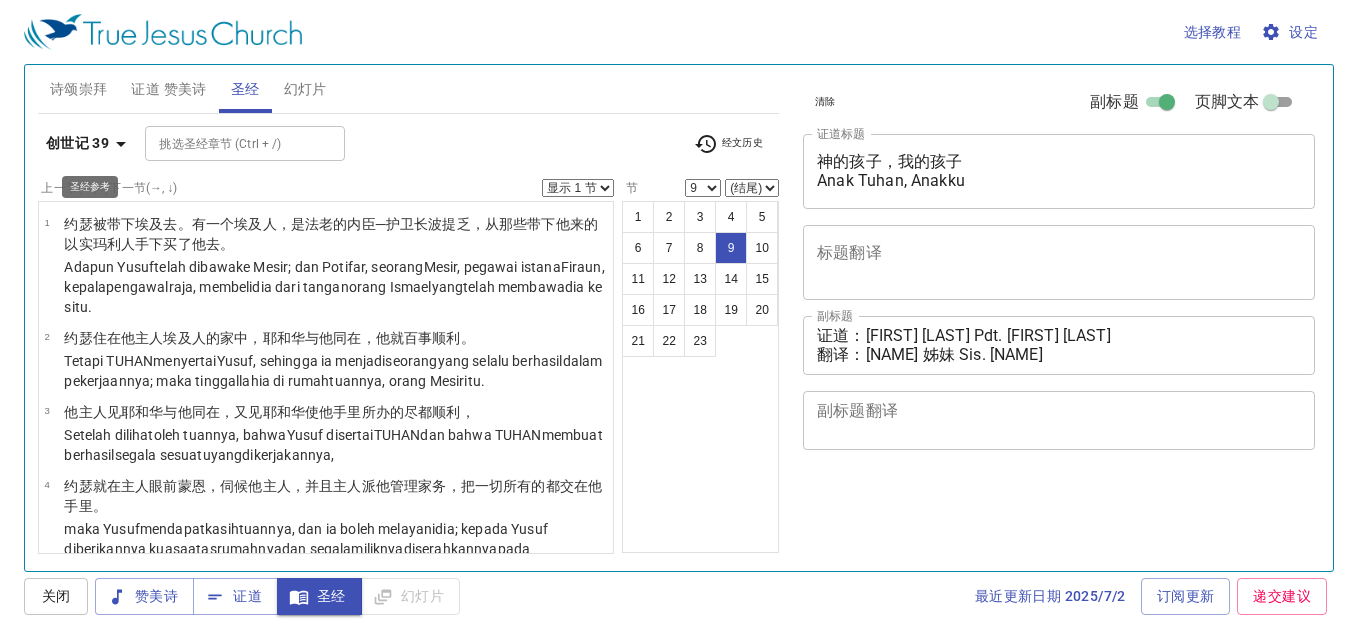 select on "9" 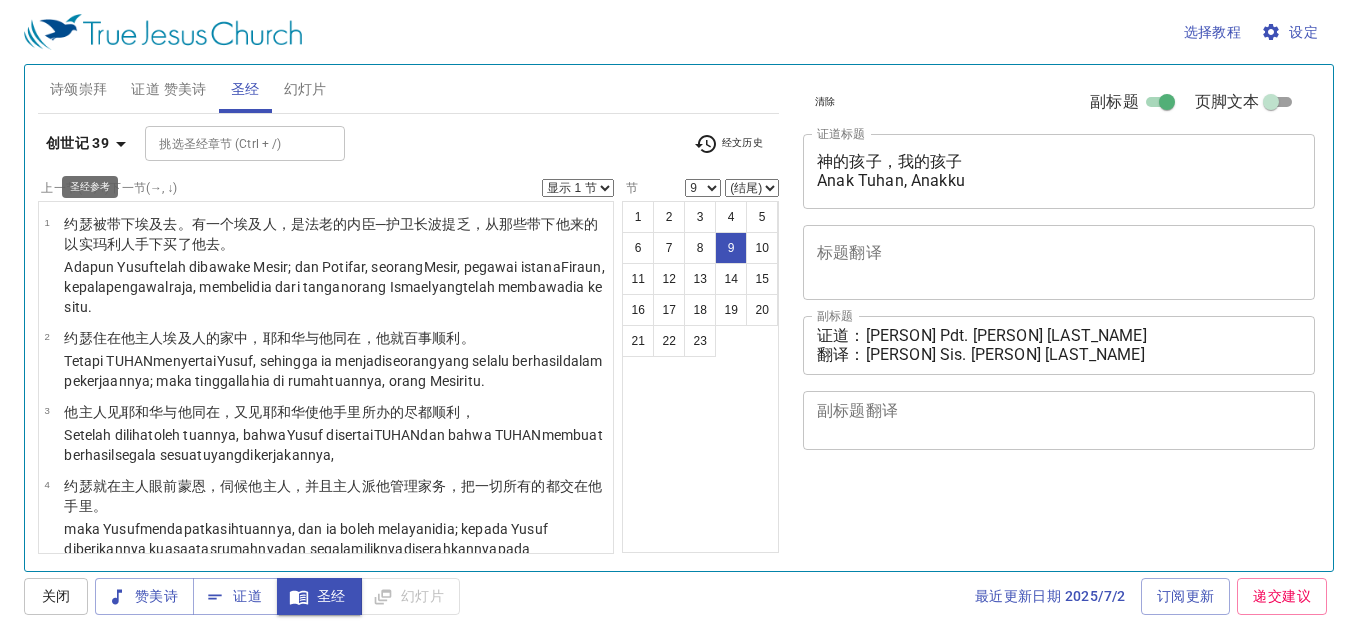 select on "9" 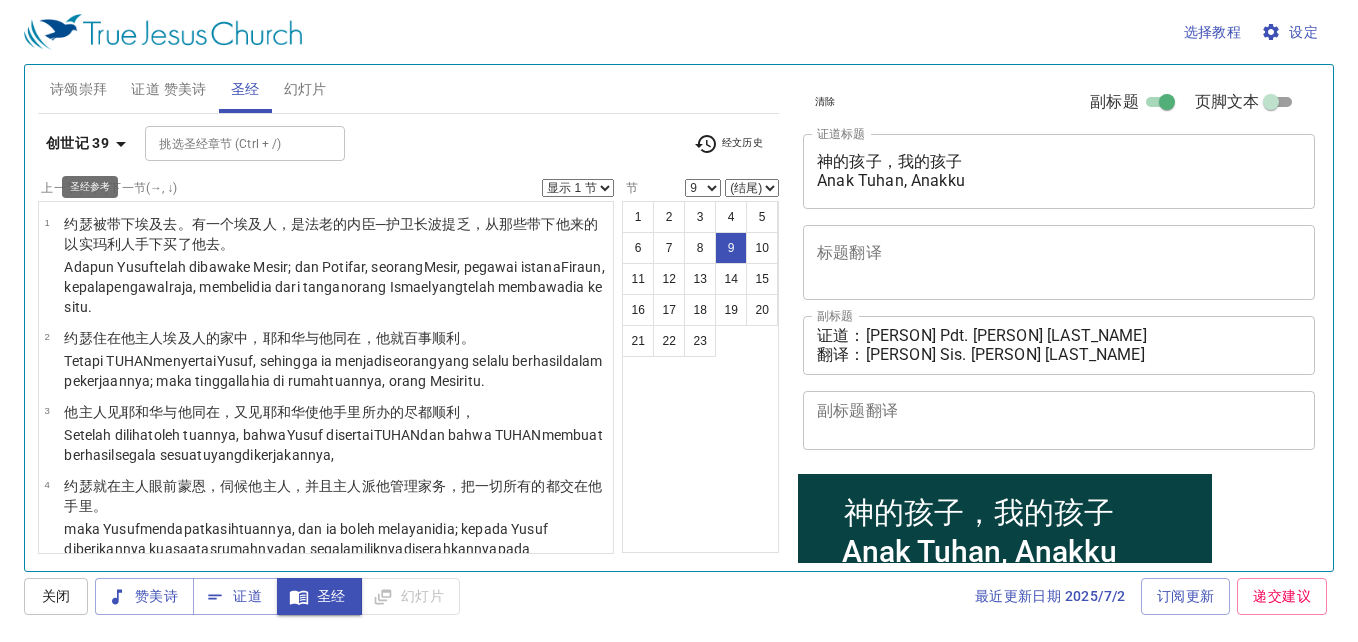scroll, scrollTop: 692, scrollLeft: 0, axis: vertical 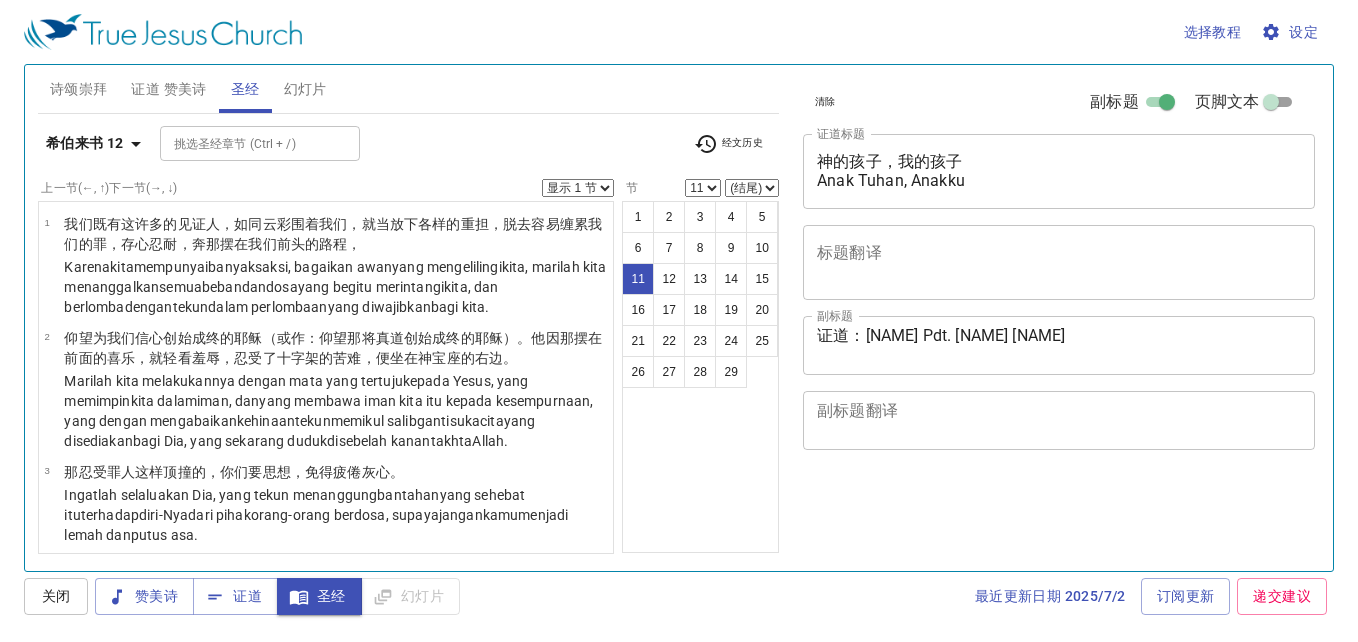 select on "11" 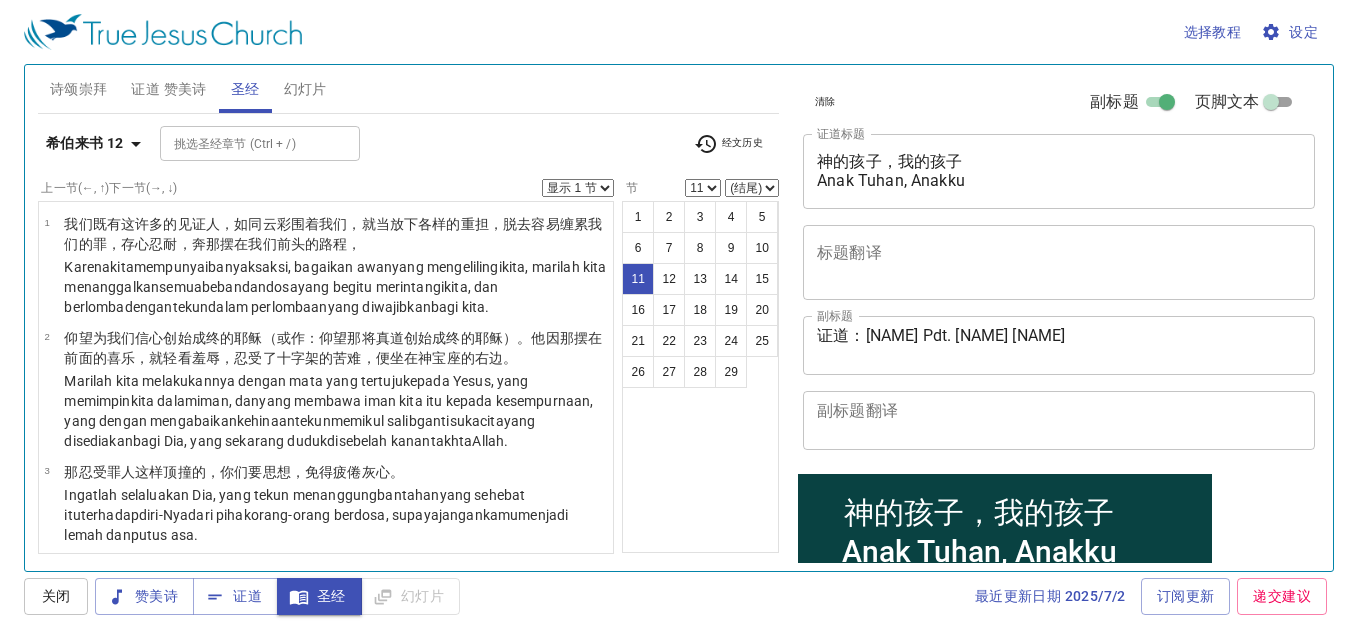 scroll, scrollTop: 954, scrollLeft: 0, axis: vertical 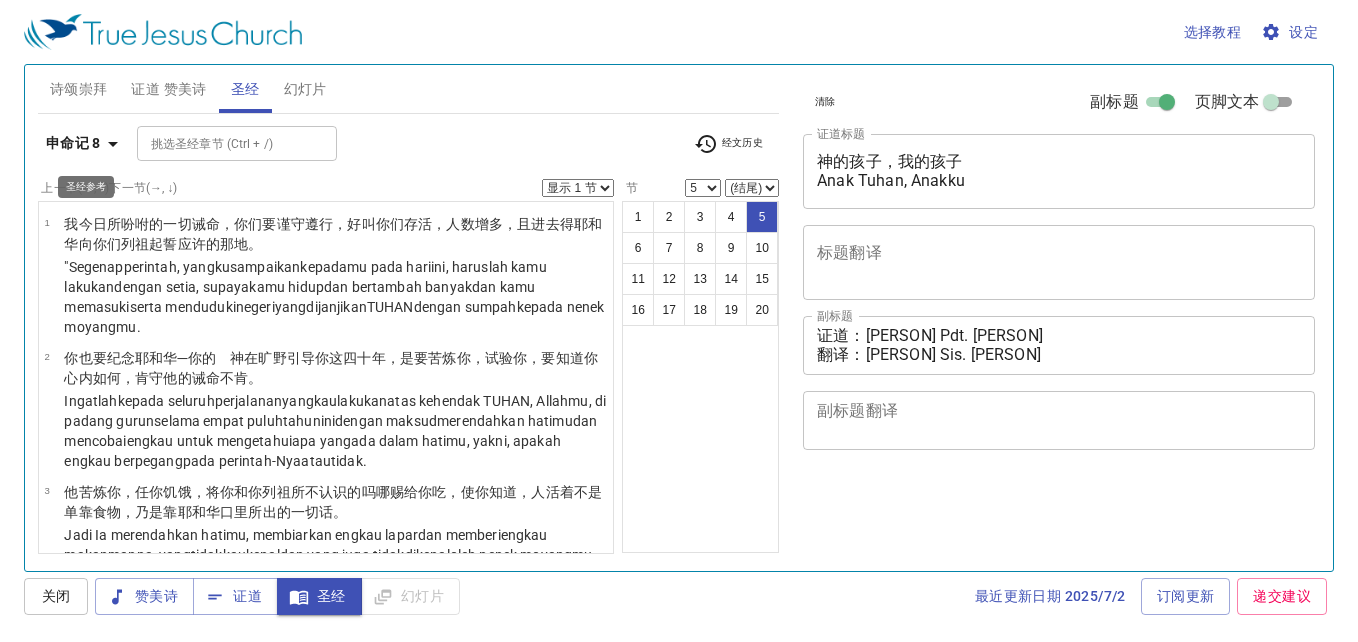 select on "5" 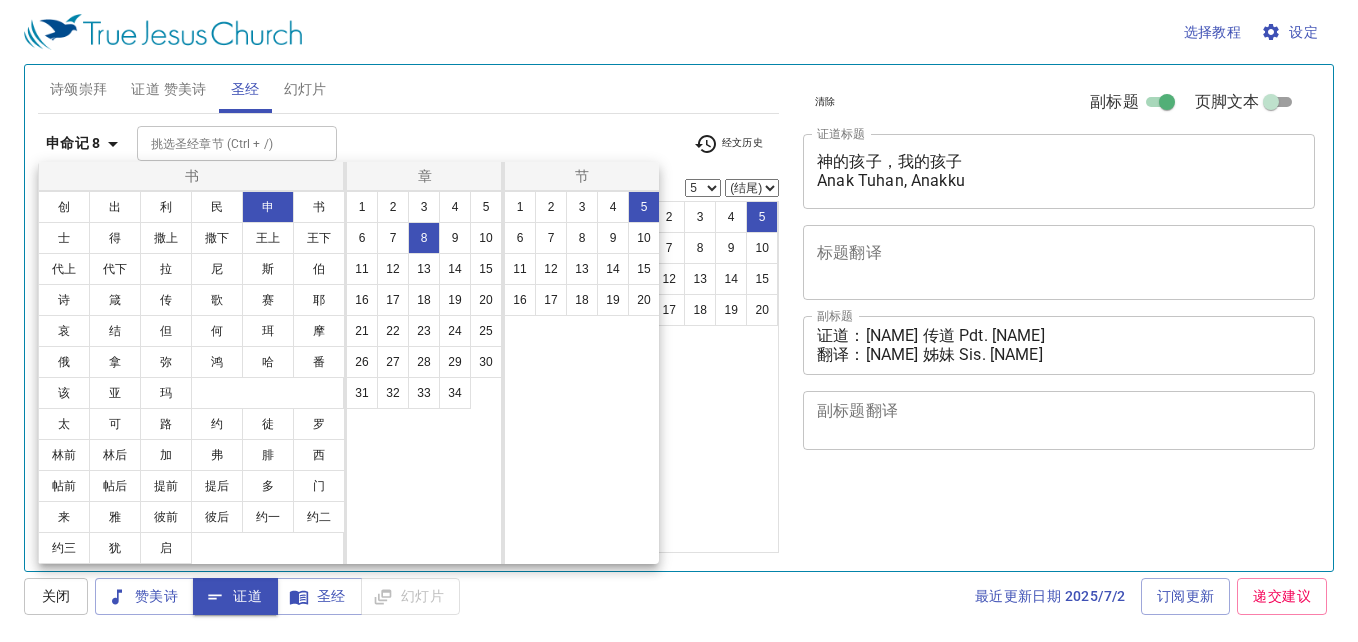 select on "5" 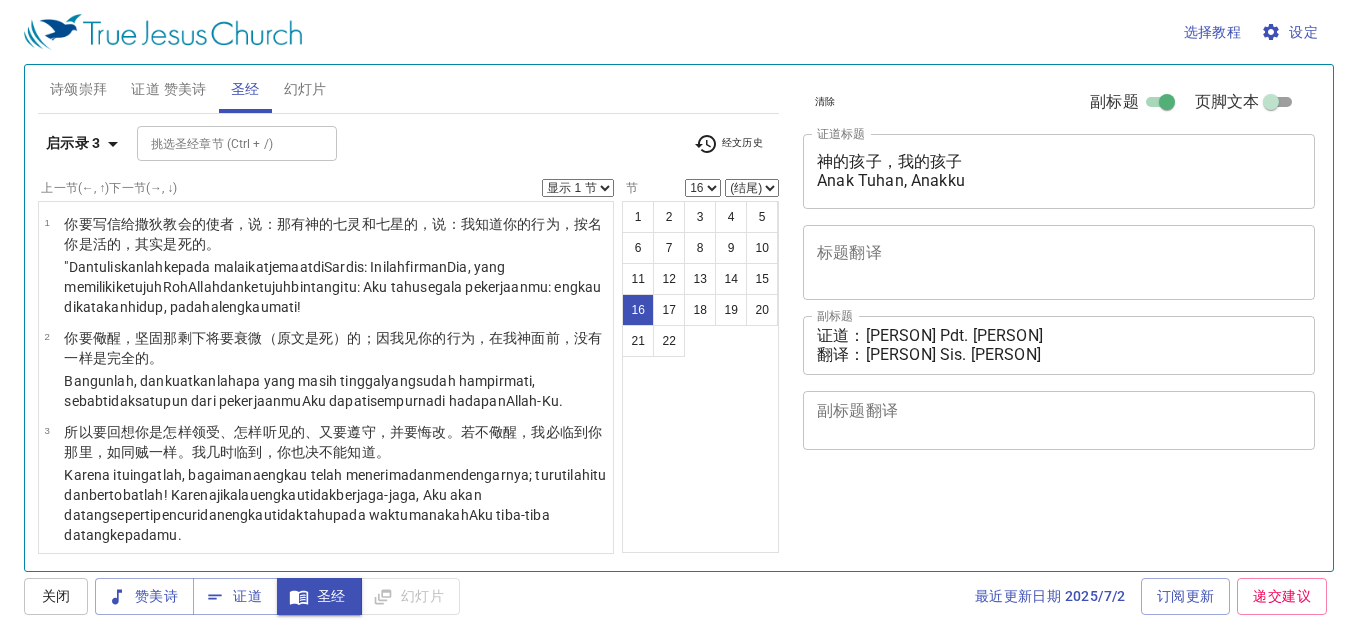 select on "16" 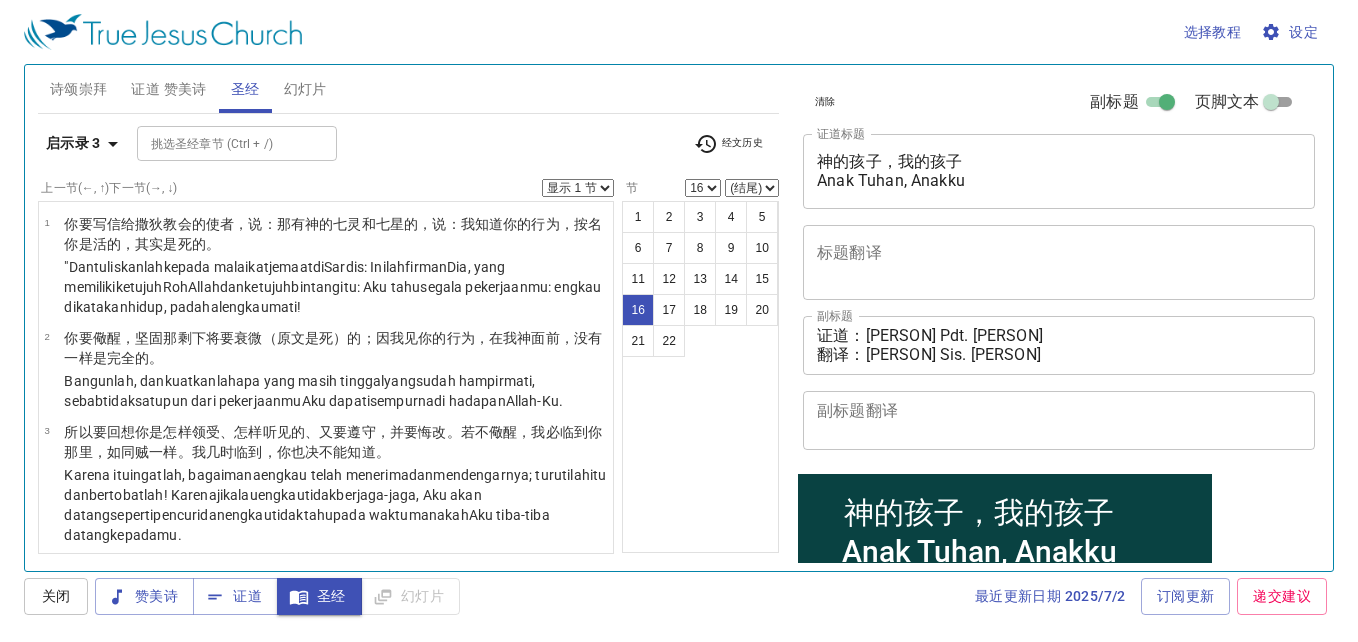 scroll, scrollTop: 1440, scrollLeft: 0, axis: vertical 